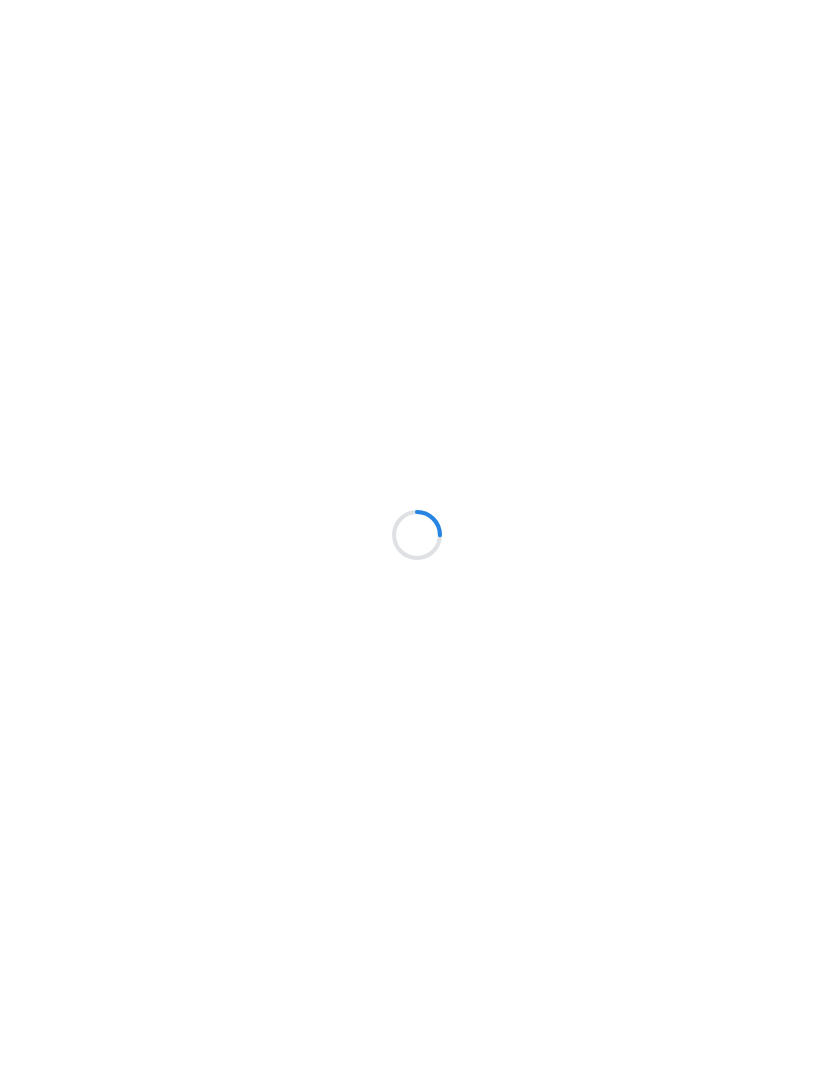 scroll, scrollTop: 0, scrollLeft: 0, axis: both 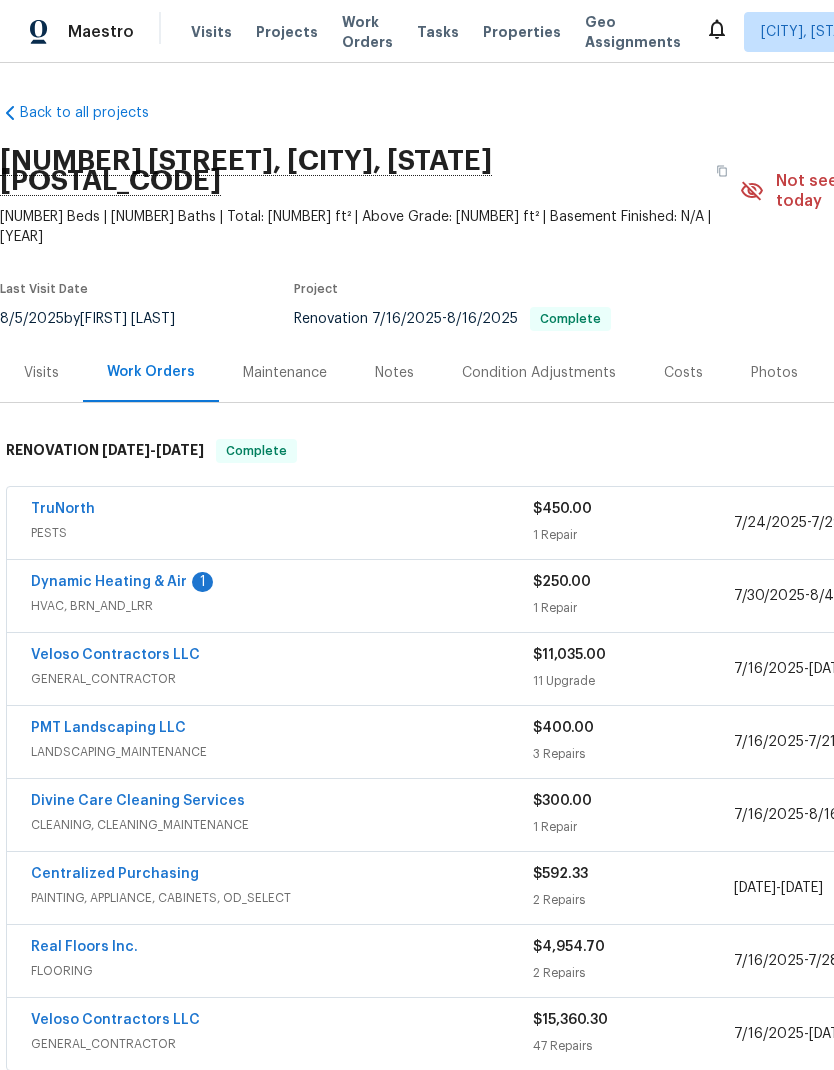 click on "Dynamic Heating & Air" at bounding box center [109, 582] 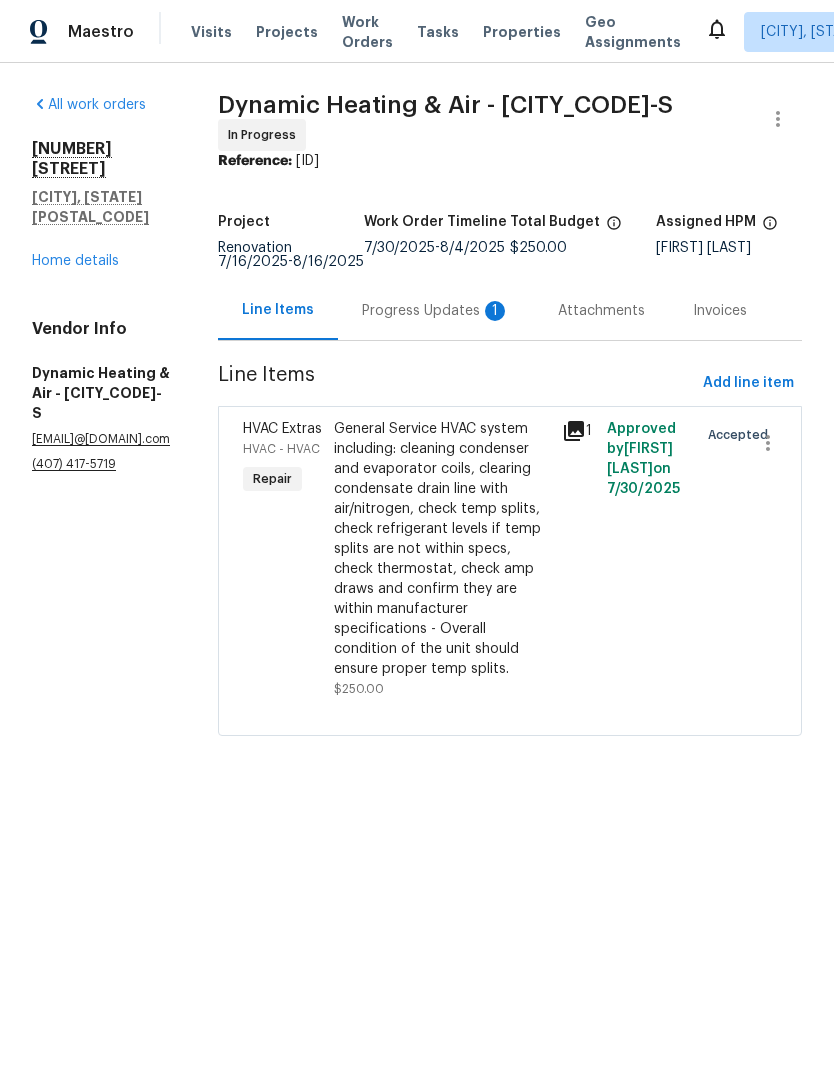 click on "Progress Updates 1" at bounding box center (436, 311) 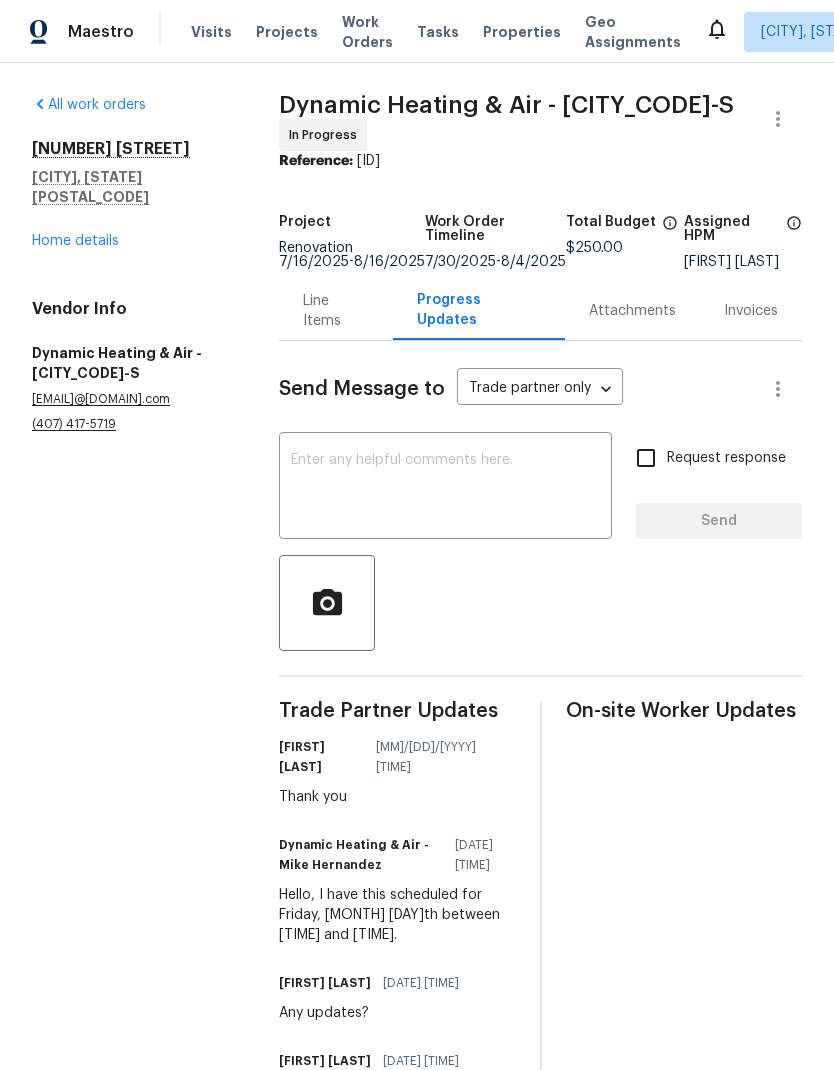 click on "Home details" at bounding box center (75, 241) 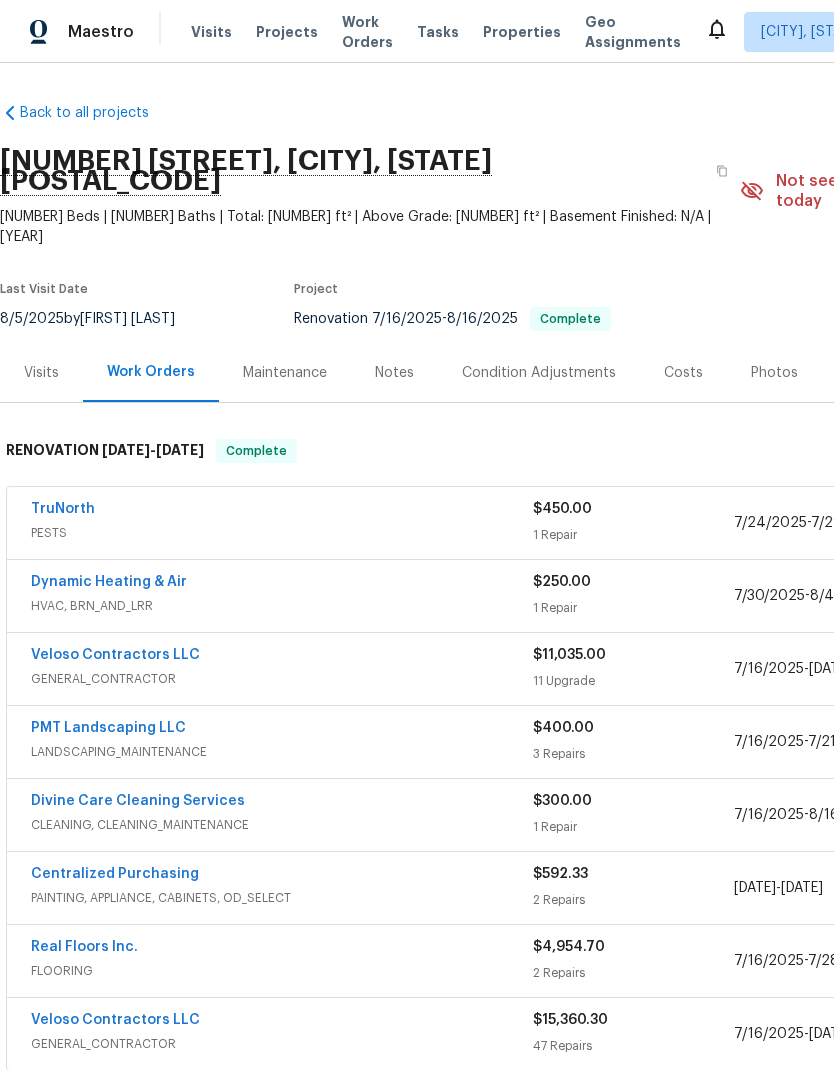 scroll, scrollTop: 0, scrollLeft: 0, axis: both 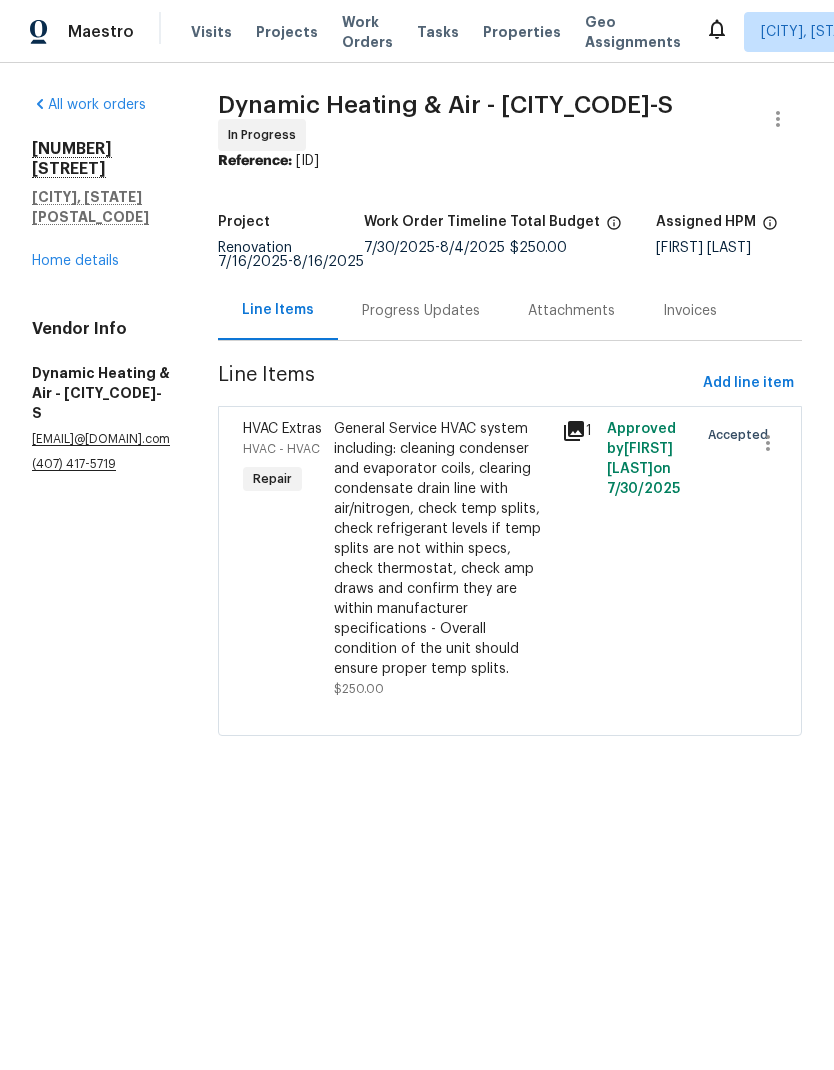 click on "Progress Updates" at bounding box center [421, 311] 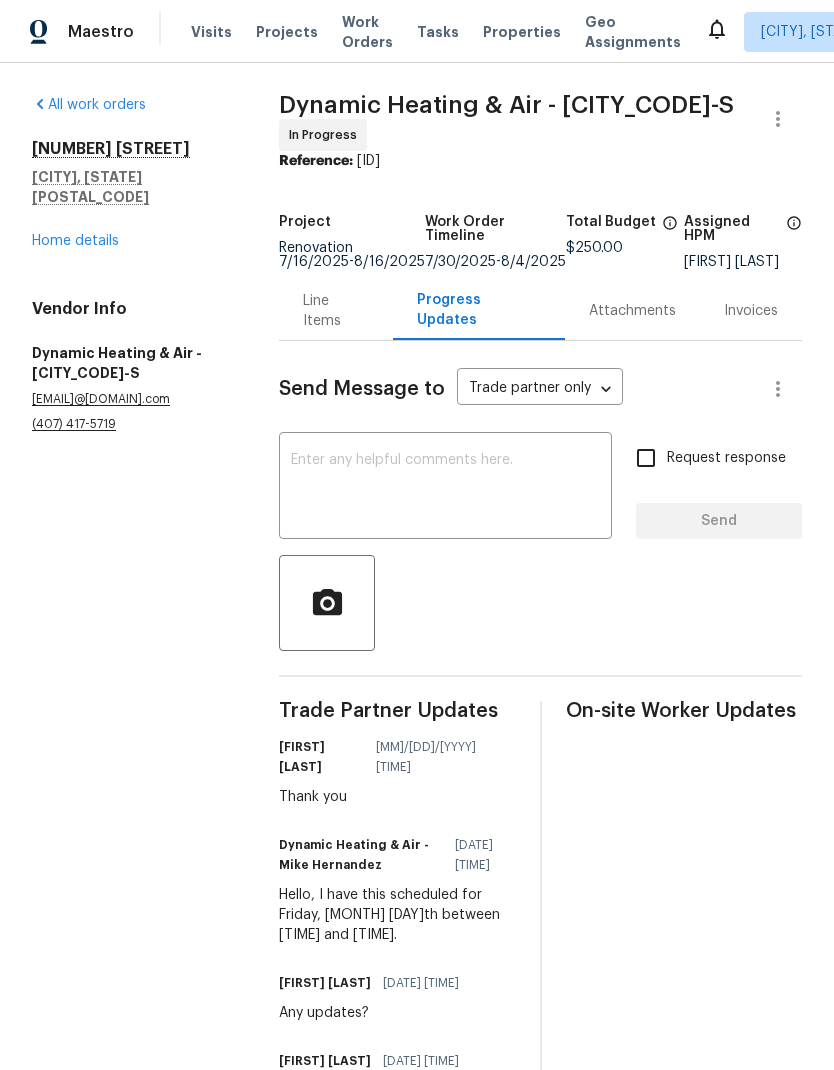 click on "Home details" at bounding box center (75, 241) 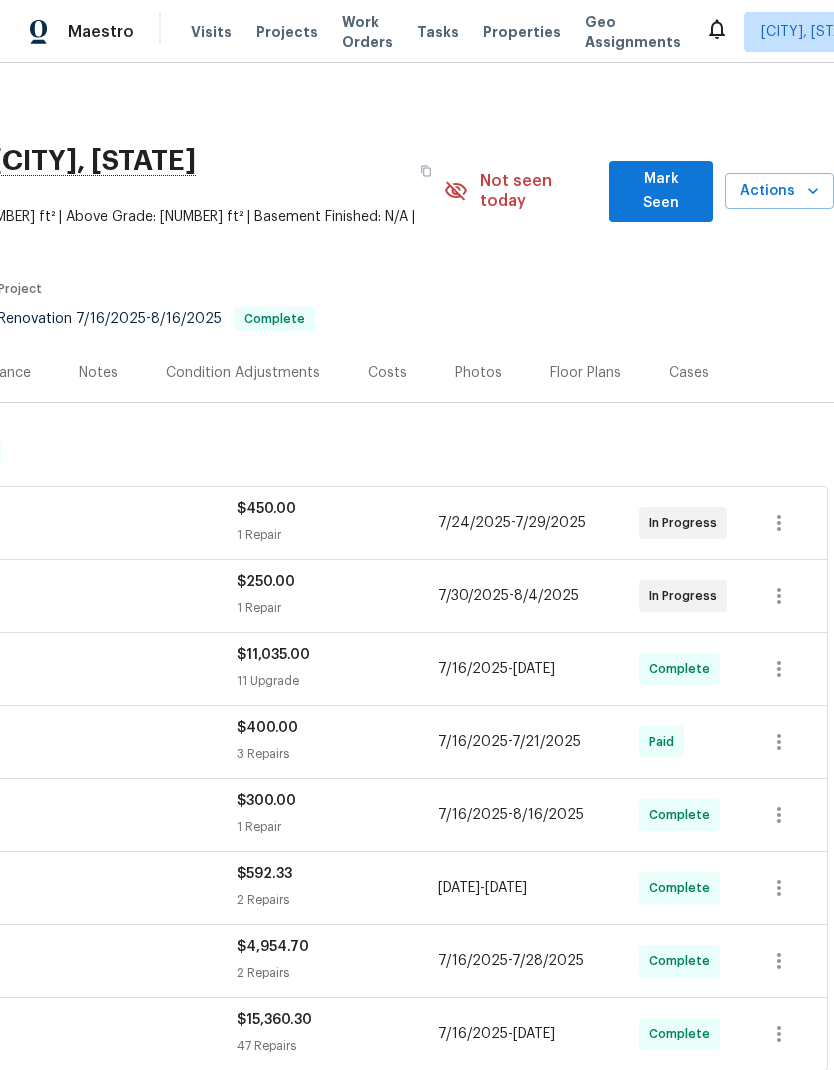 scroll, scrollTop: 0, scrollLeft: 296, axis: horizontal 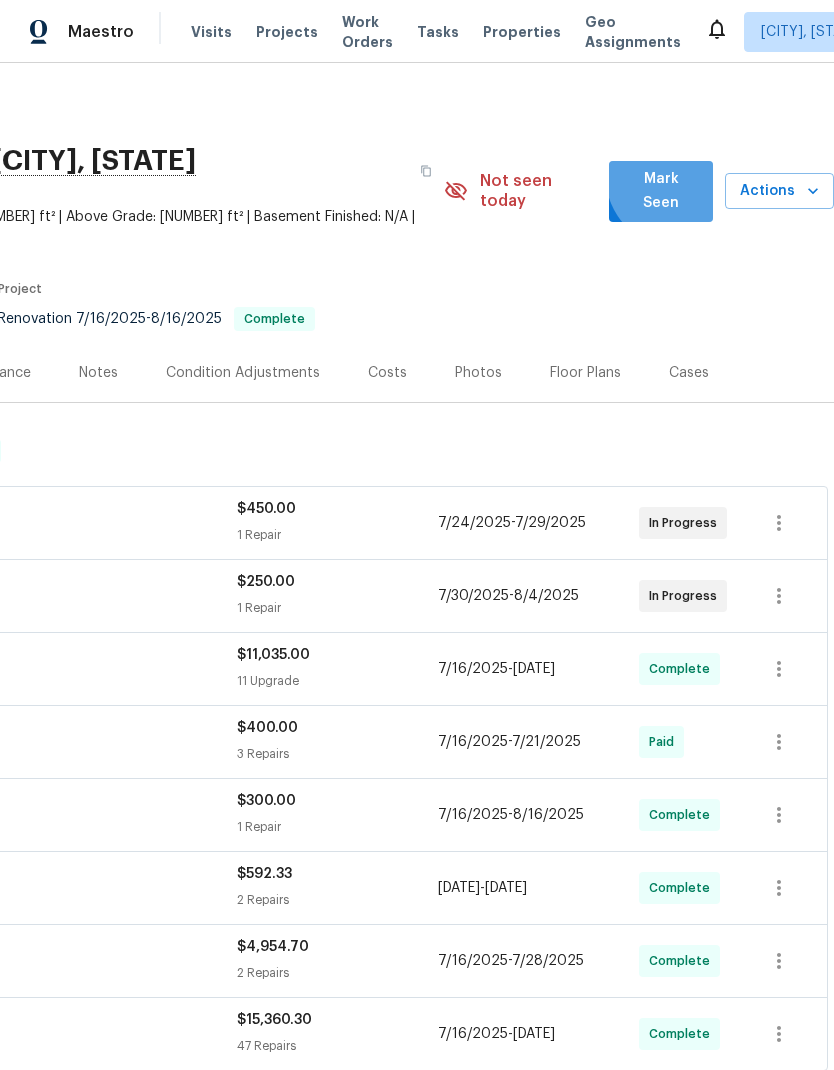 click on "Mark Seen" at bounding box center [661, 191] 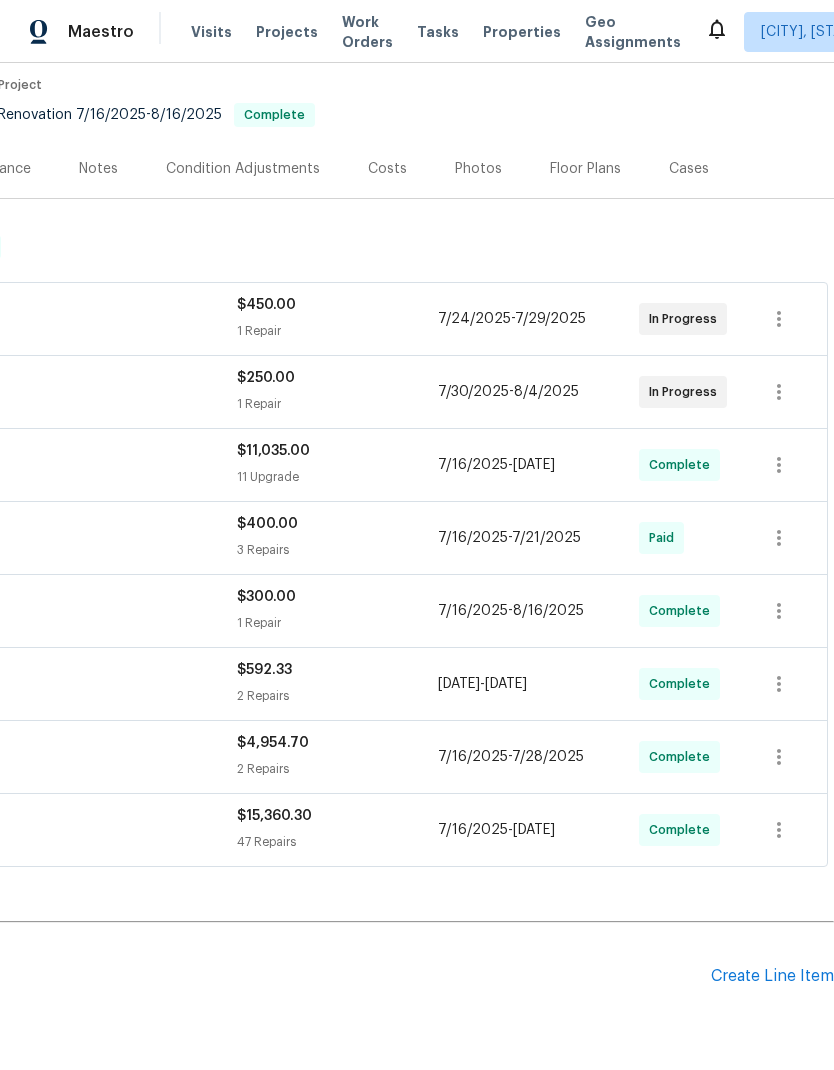 scroll, scrollTop: 164, scrollLeft: 296, axis: both 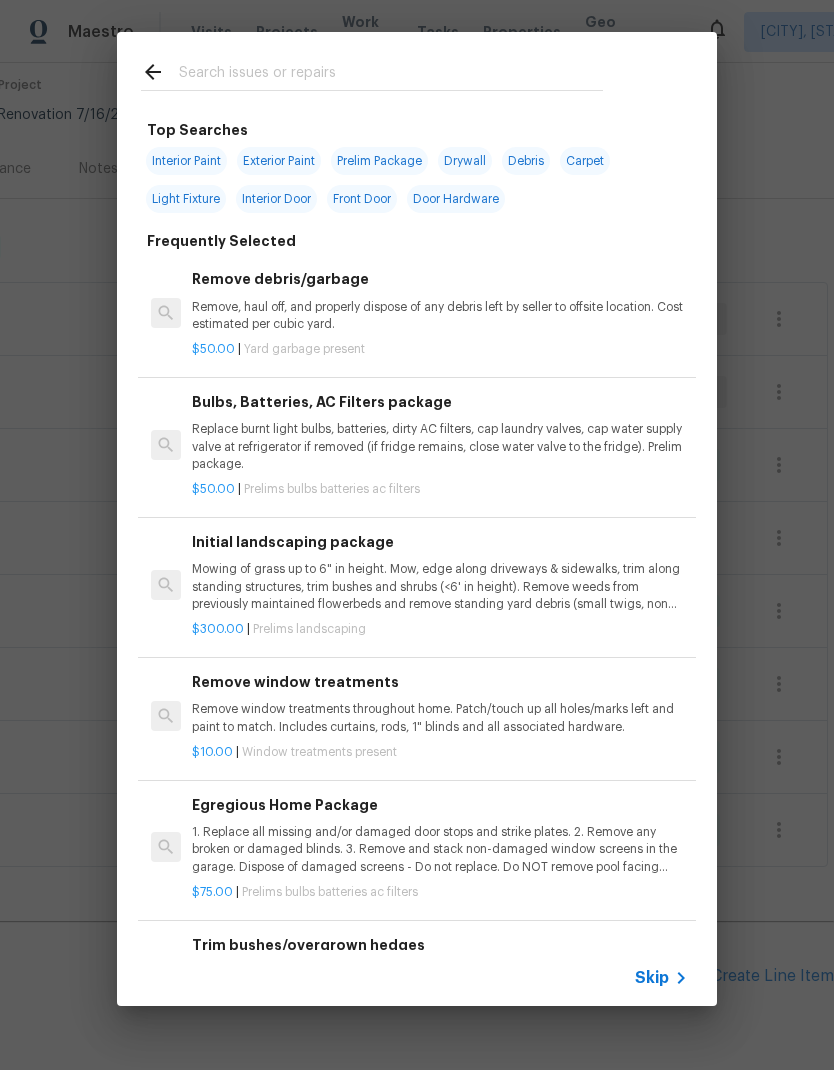 click at bounding box center [391, 75] 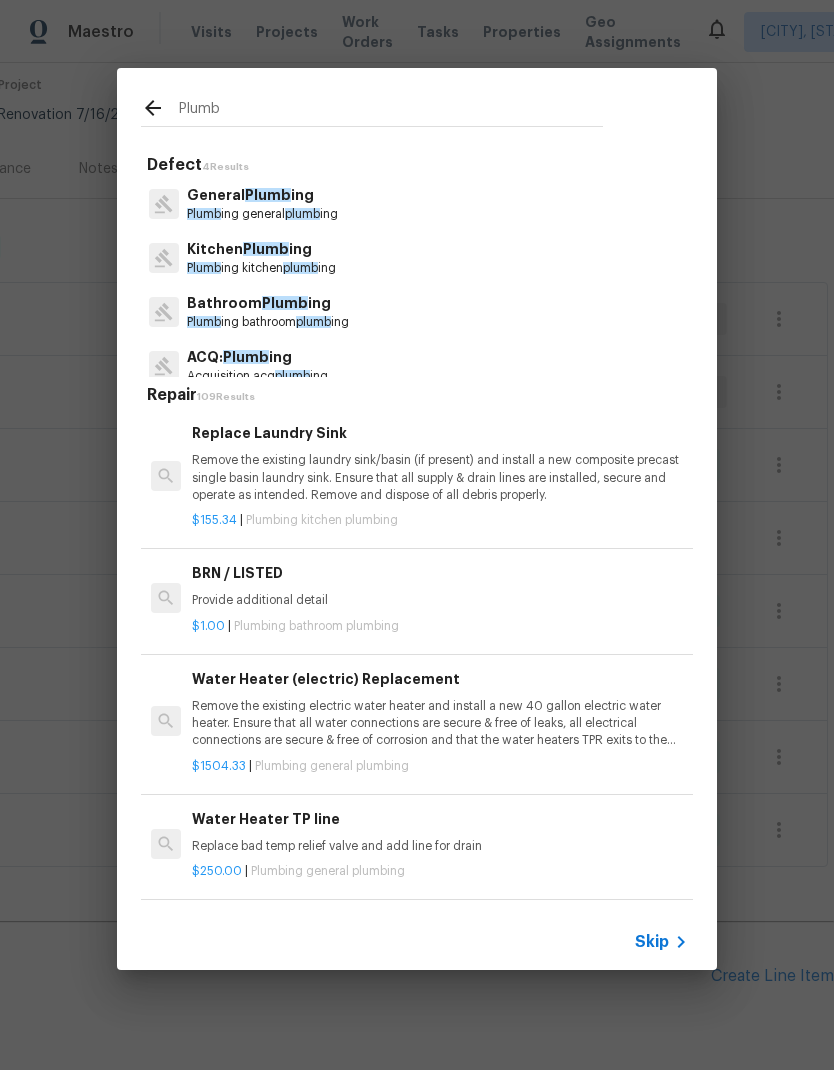 type on "Plumb" 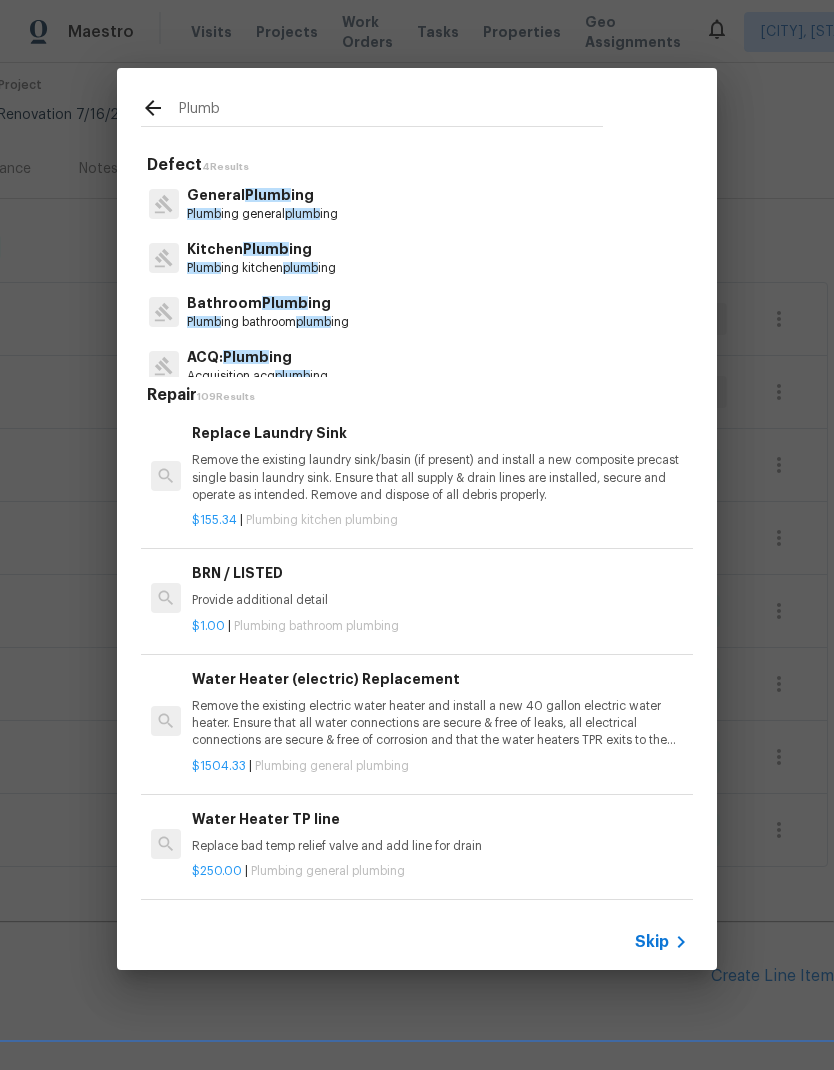 click on "General  Plumb ing Plumb ing general  plumb ing" at bounding box center [417, 204] 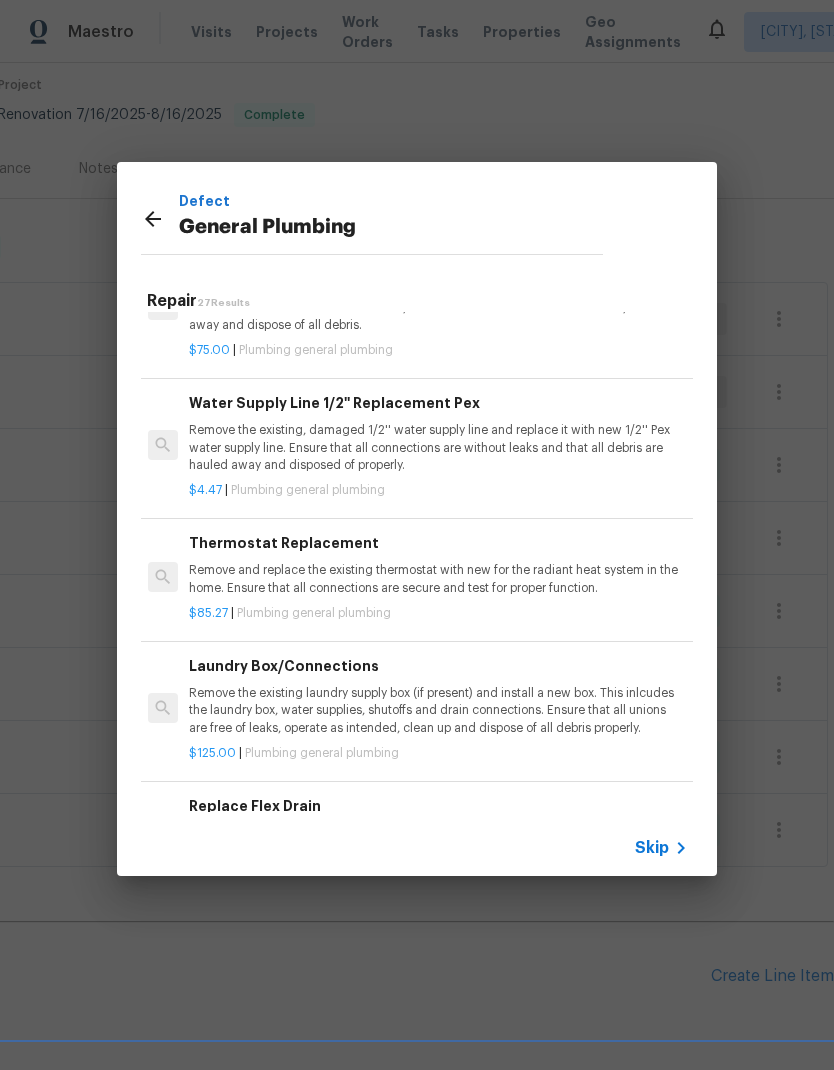 scroll, scrollTop: 584, scrollLeft: 3, axis: both 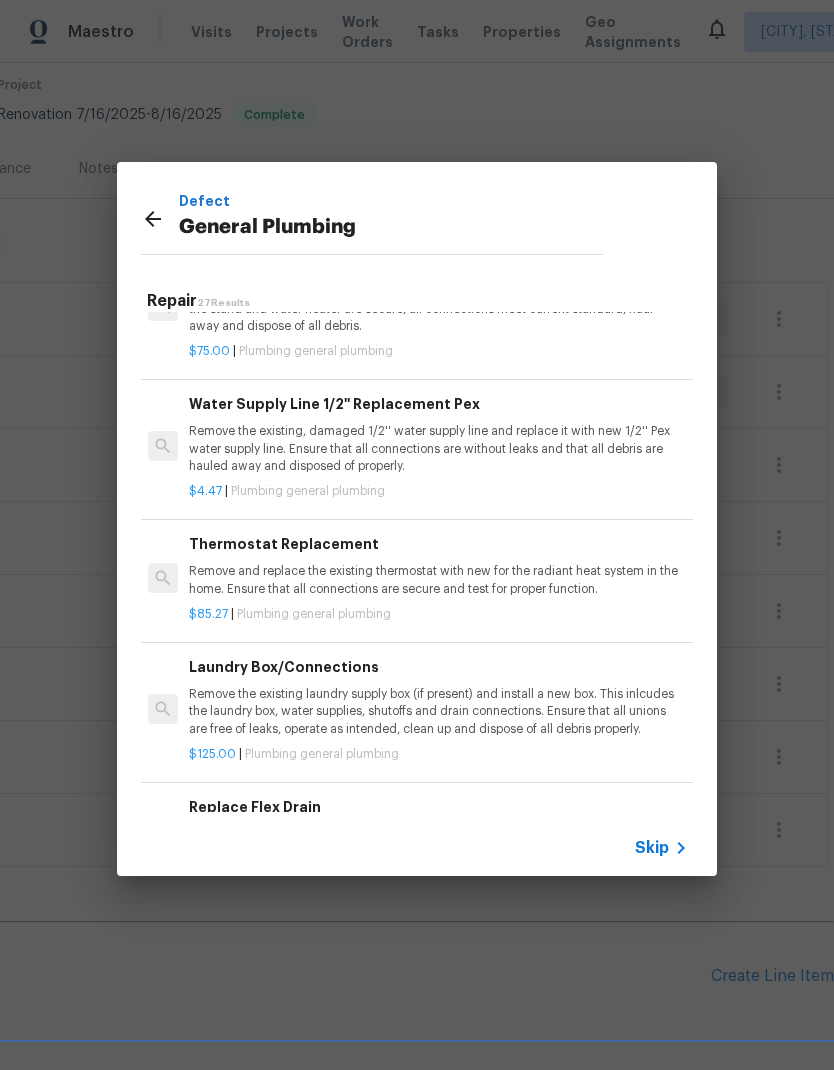 click on "Remove the existing, damaged 1/2'' water supply line and replace it with new 1/2'' Pex water supply line. Ensure that all connections are without leaks and that all debris are hauled away and disposed of properly." at bounding box center (437, 448) 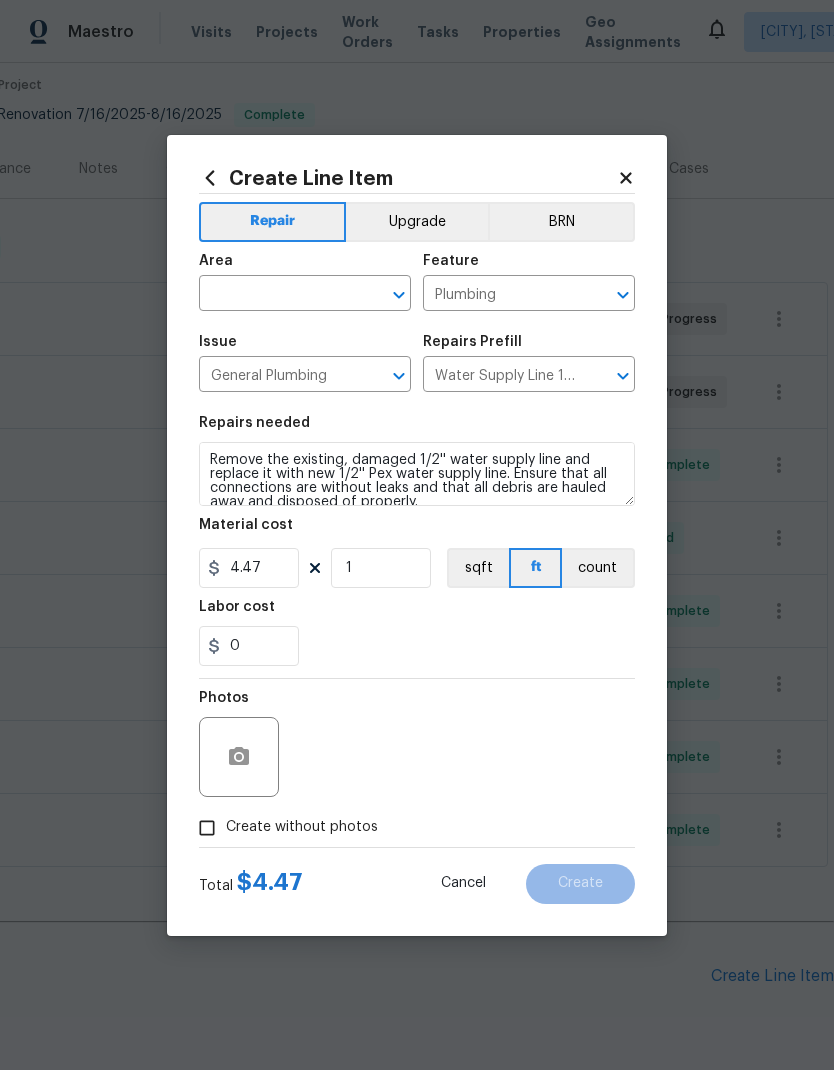 click at bounding box center (277, 295) 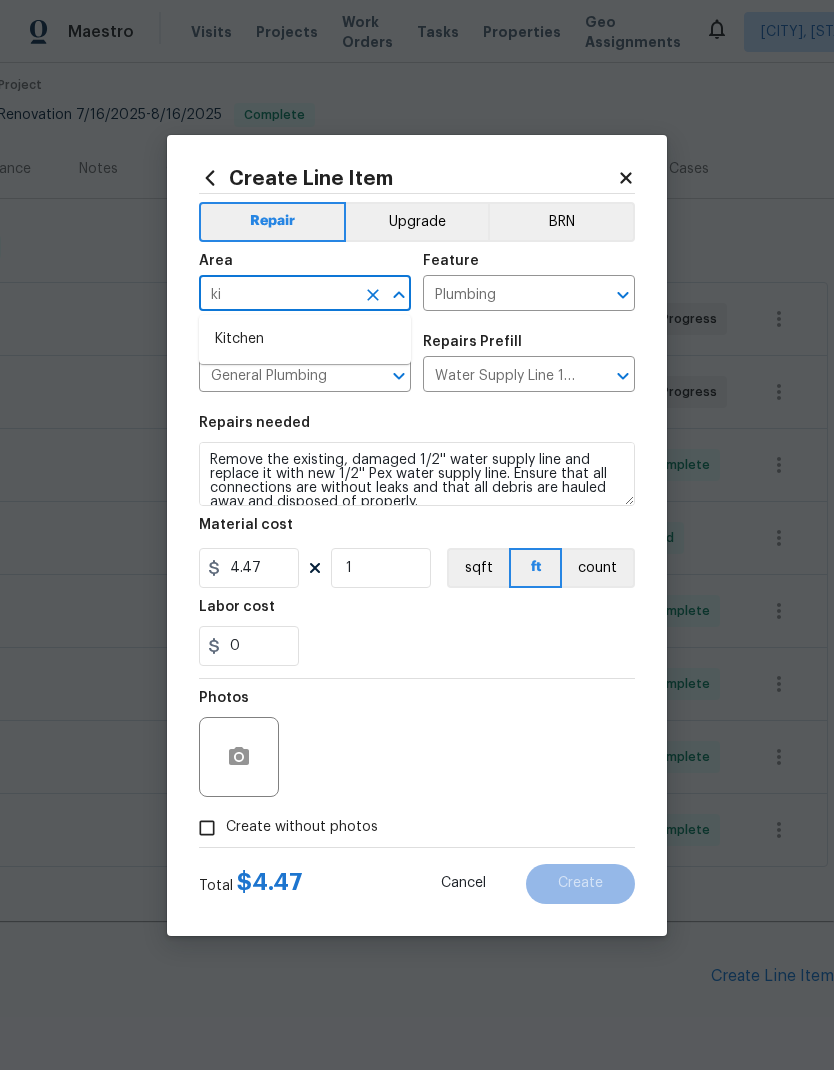 click on "Kitchen" at bounding box center (305, 339) 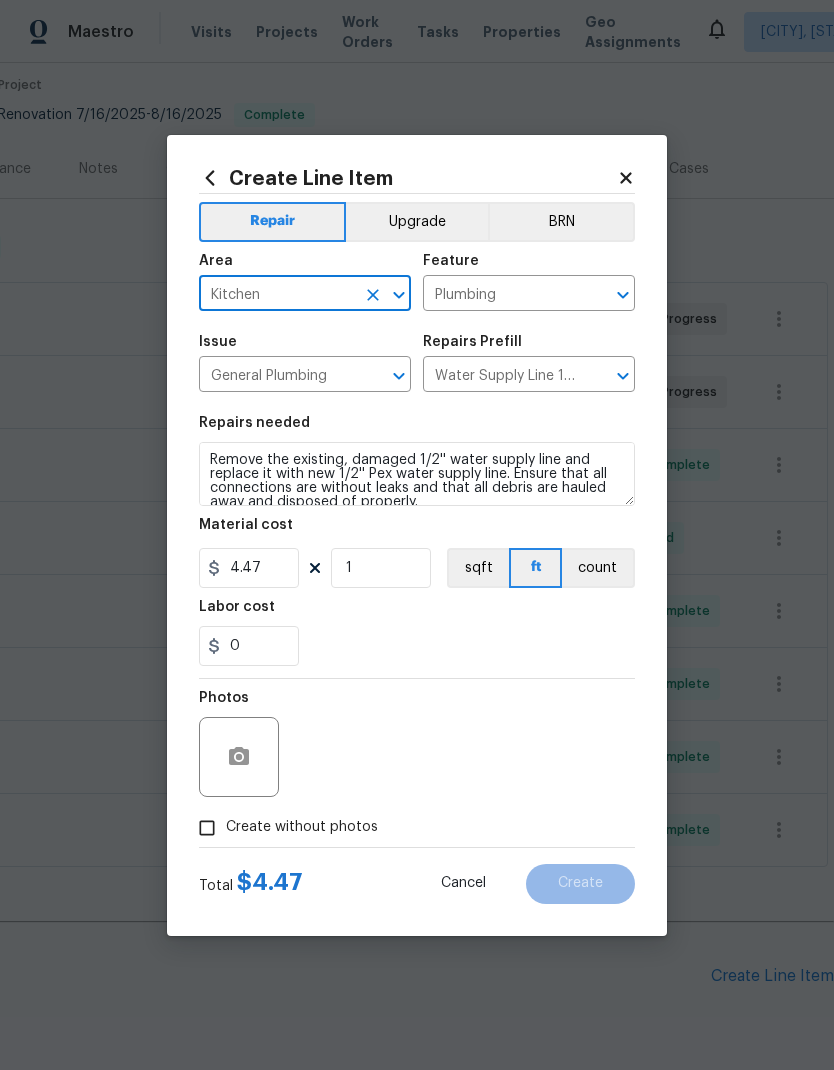 click 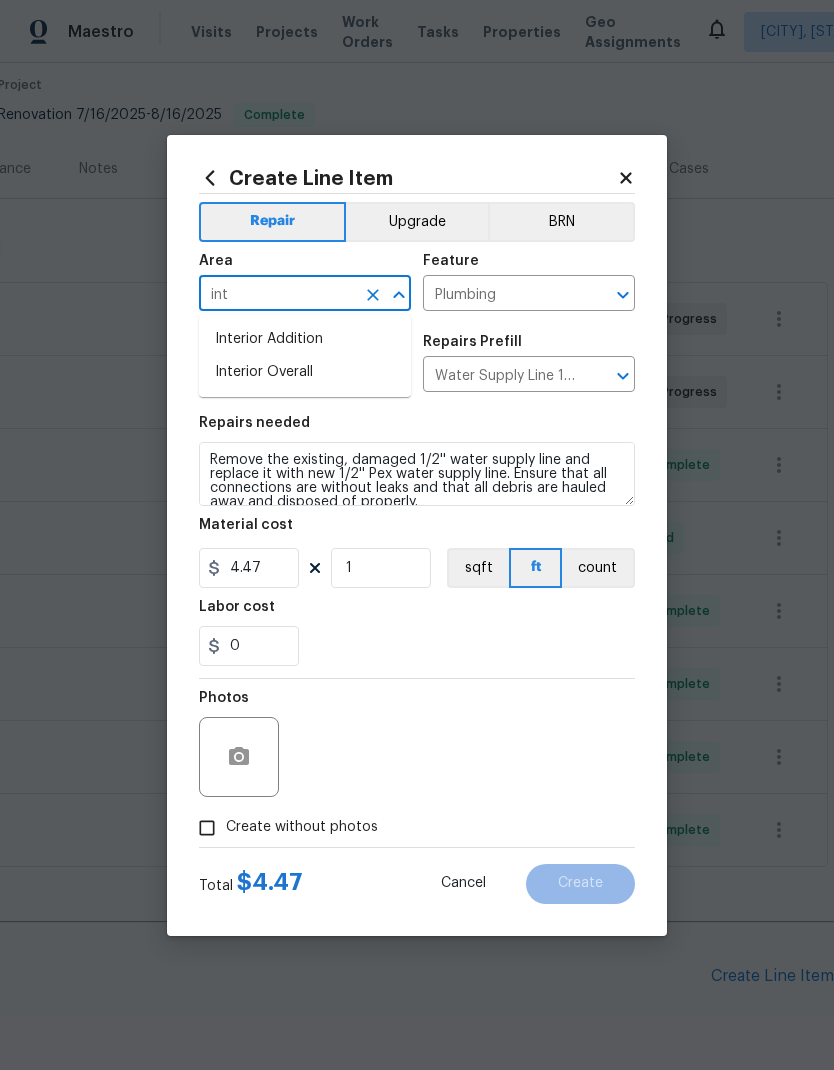 click on "Interior Overall" at bounding box center [305, 372] 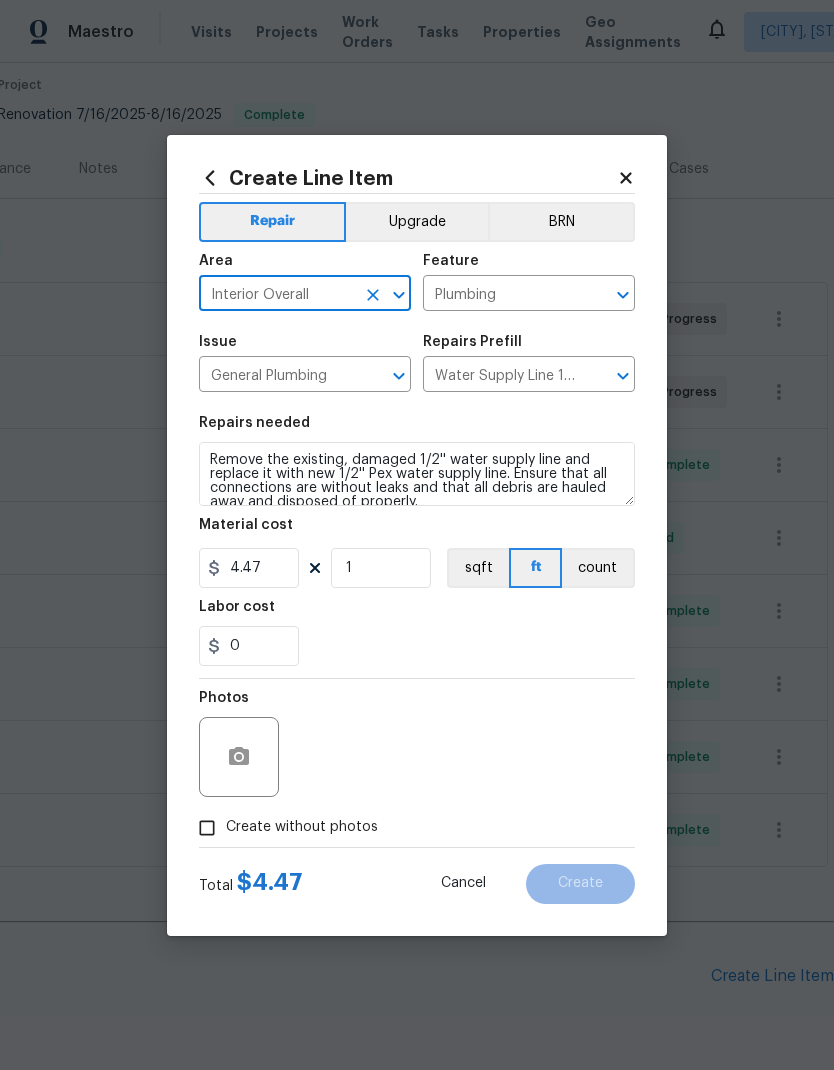click on "Repairs needed" at bounding box center (417, 429) 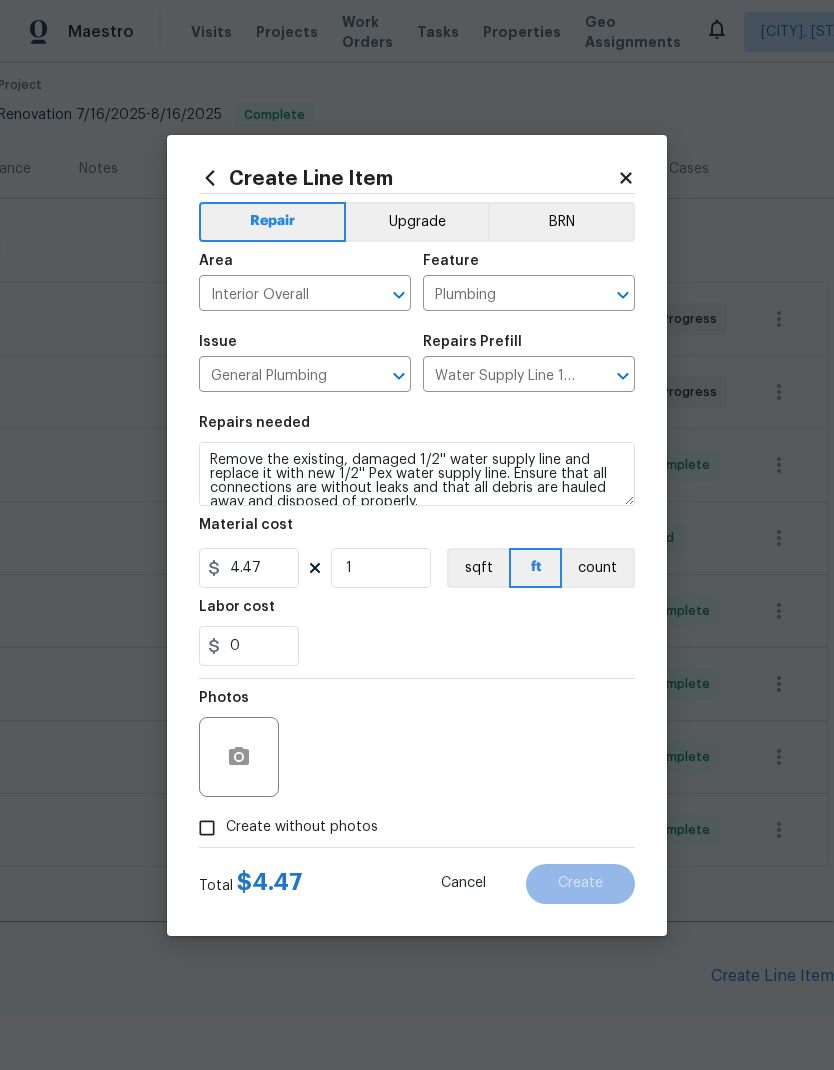 click on "count" at bounding box center (598, 568) 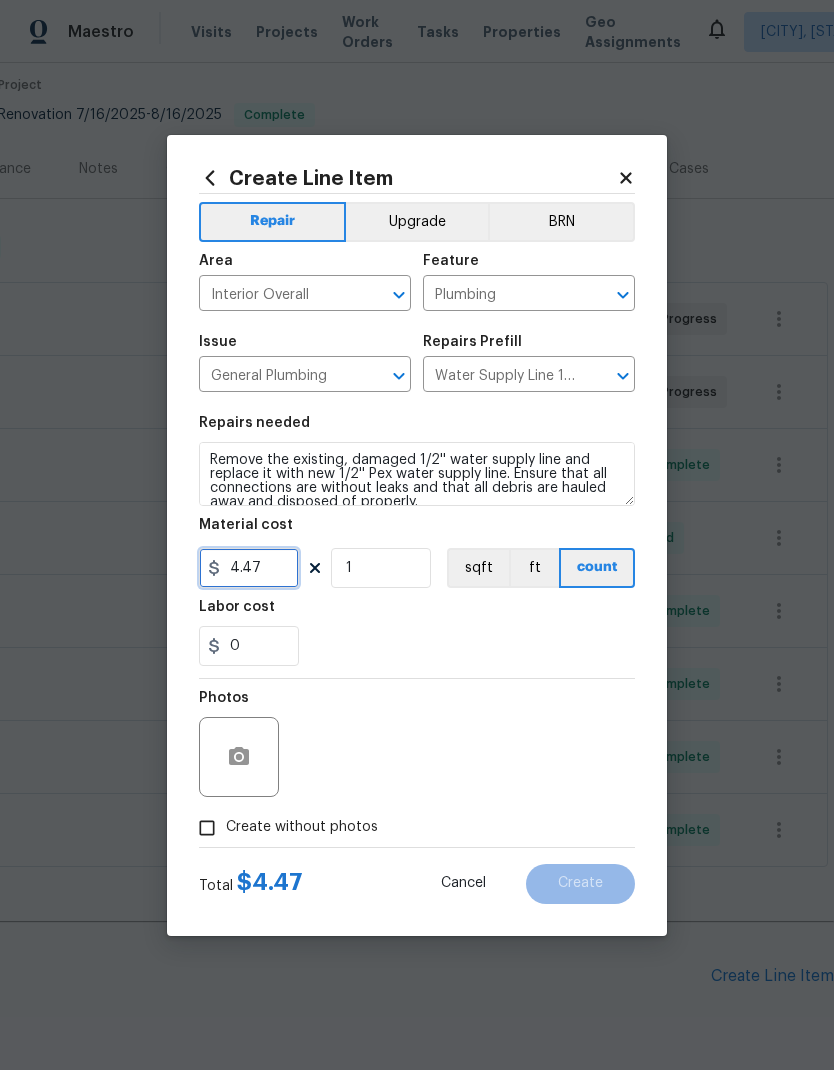 click on "4.47" at bounding box center [249, 568] 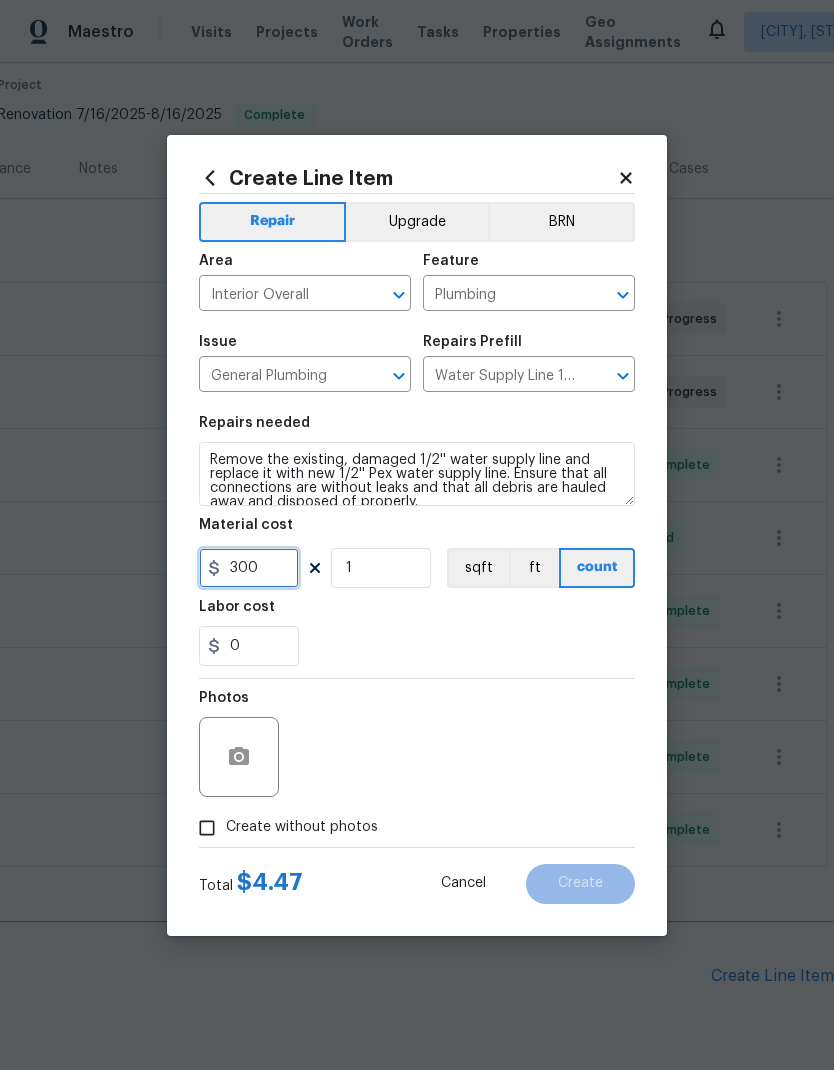 type on "300" 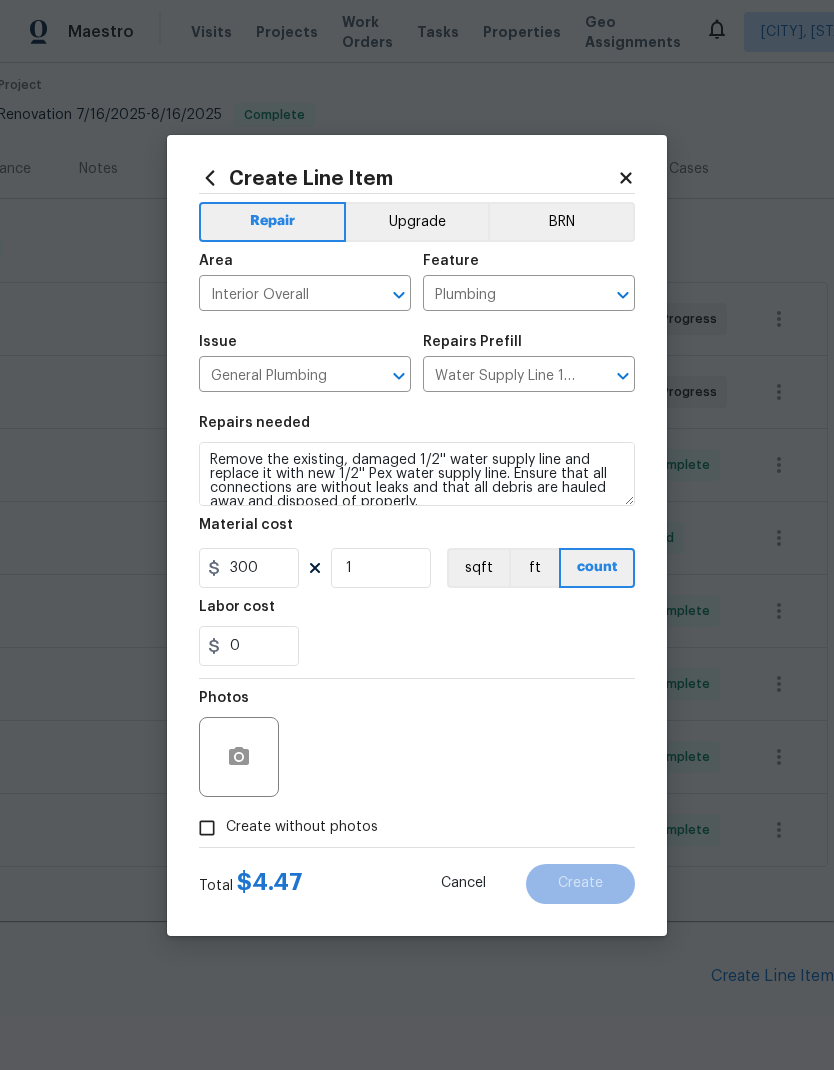click on "Remove the existing, damaged 1/2'' water supply line and replace it with new 1/2'' Pex water supply line. Ensure that all connections are without leaks and that all debris are hauled away and disposed of properly." at bounding box center (417, 474) 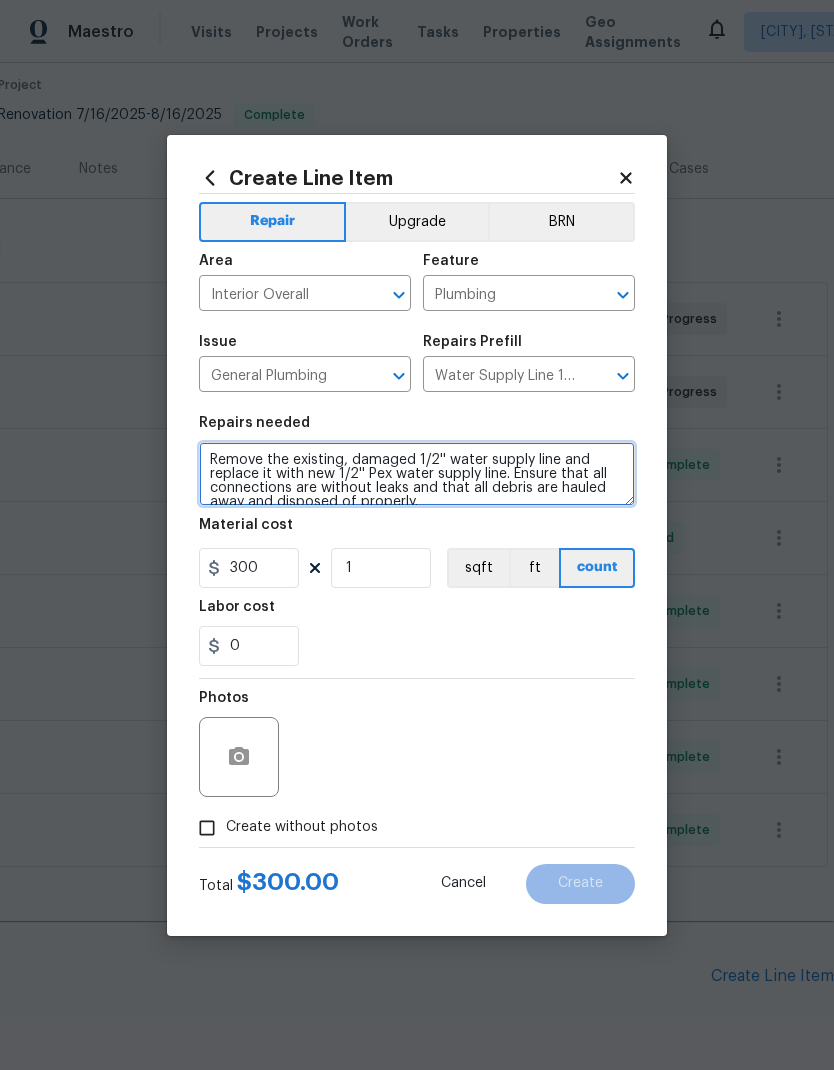click on "Remove the existing, damaged 1/2'' water supply line and replace it with new 1/2'' Pex water supply line. Ensure that all connections are without leaks and that all debris are hauled away and disposed of properly." at bounding box center [417, 474] 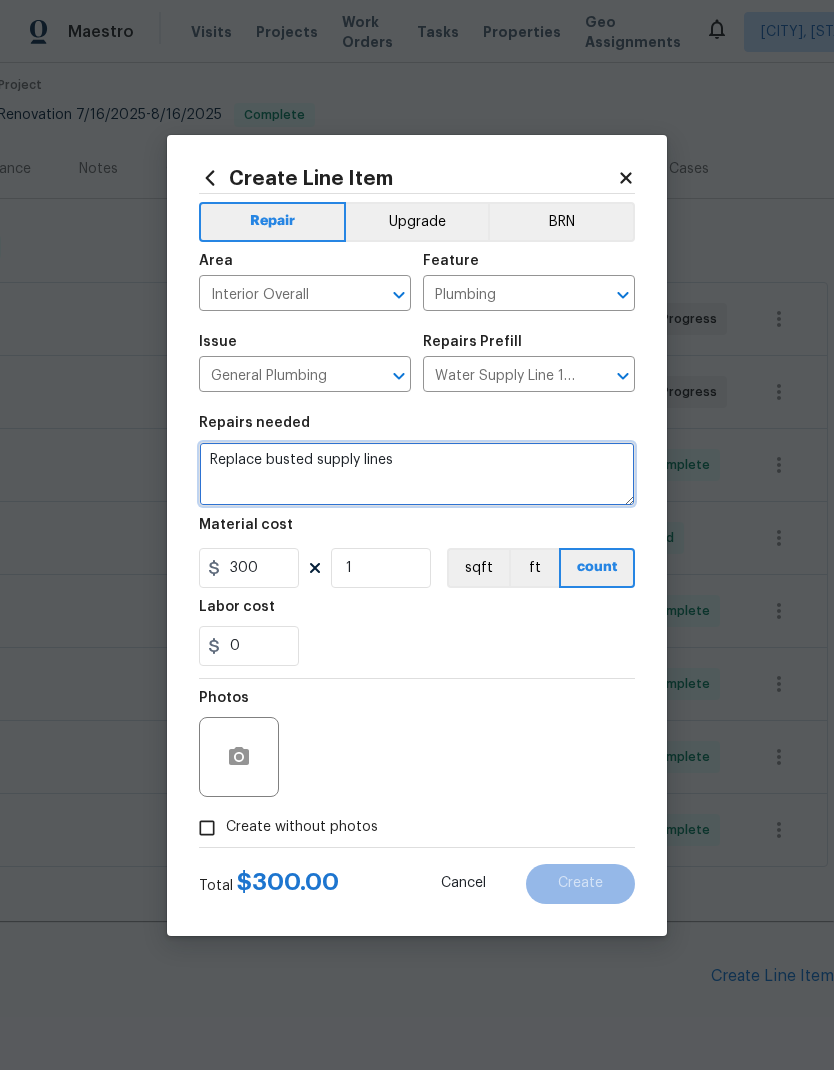 click on "Replace busted supply lines" at bounding box center (417, 474) 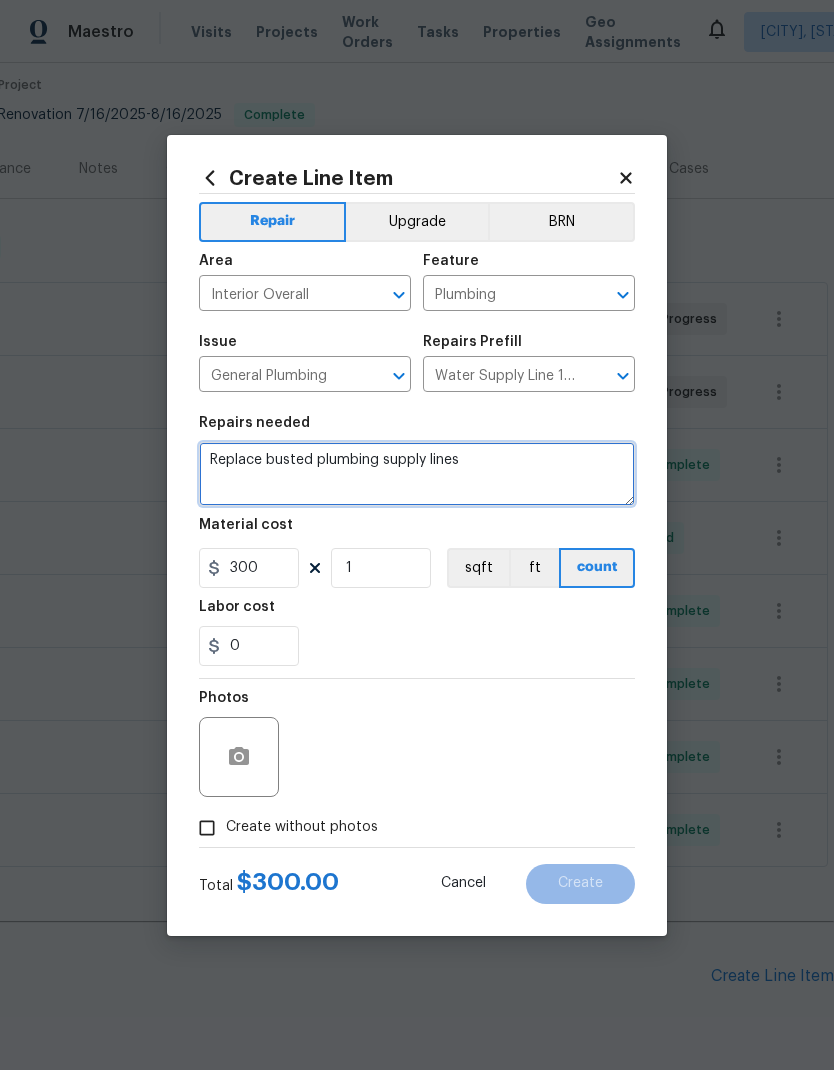 click on "Replace busted plumbing supply lines" at bounding box center (417, 474) 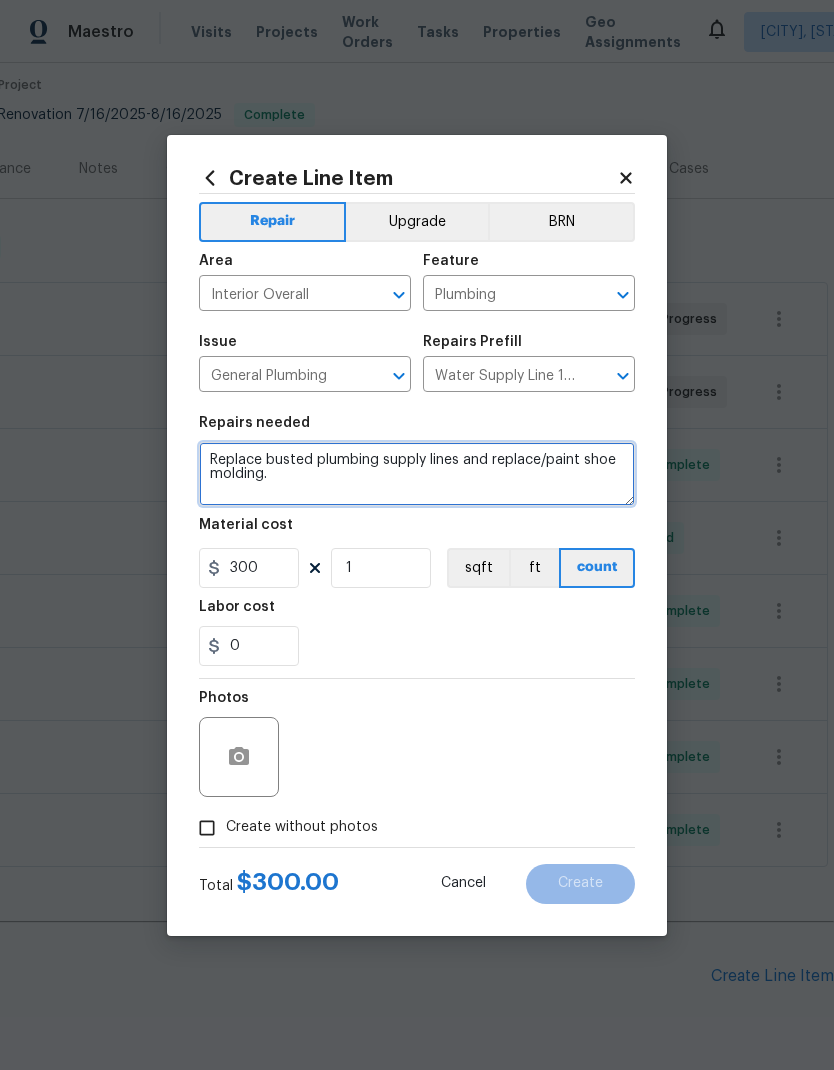 click on "Replace busted plumbing supply lines and replace/paint shoe molding." at bounding box center (417, 474) 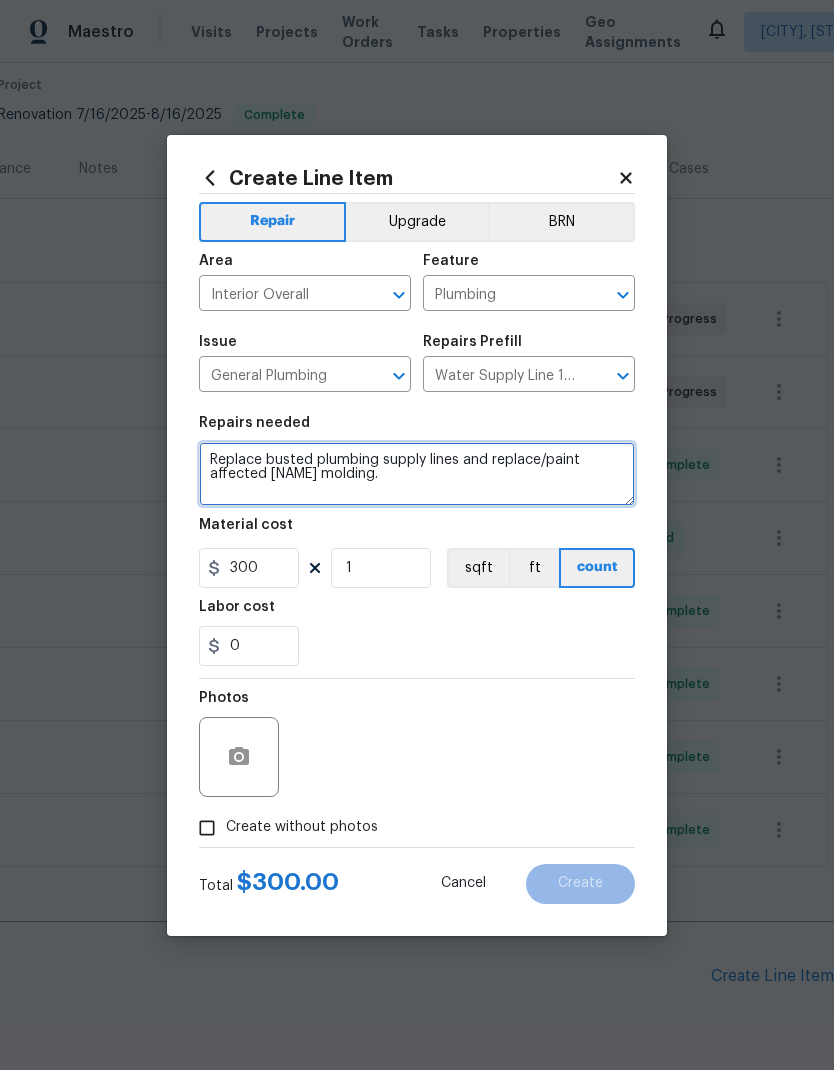 click on "Replace busted plumbing supply lines and replace/paint affected [NAME] molding." at bounding box center [417, 474] 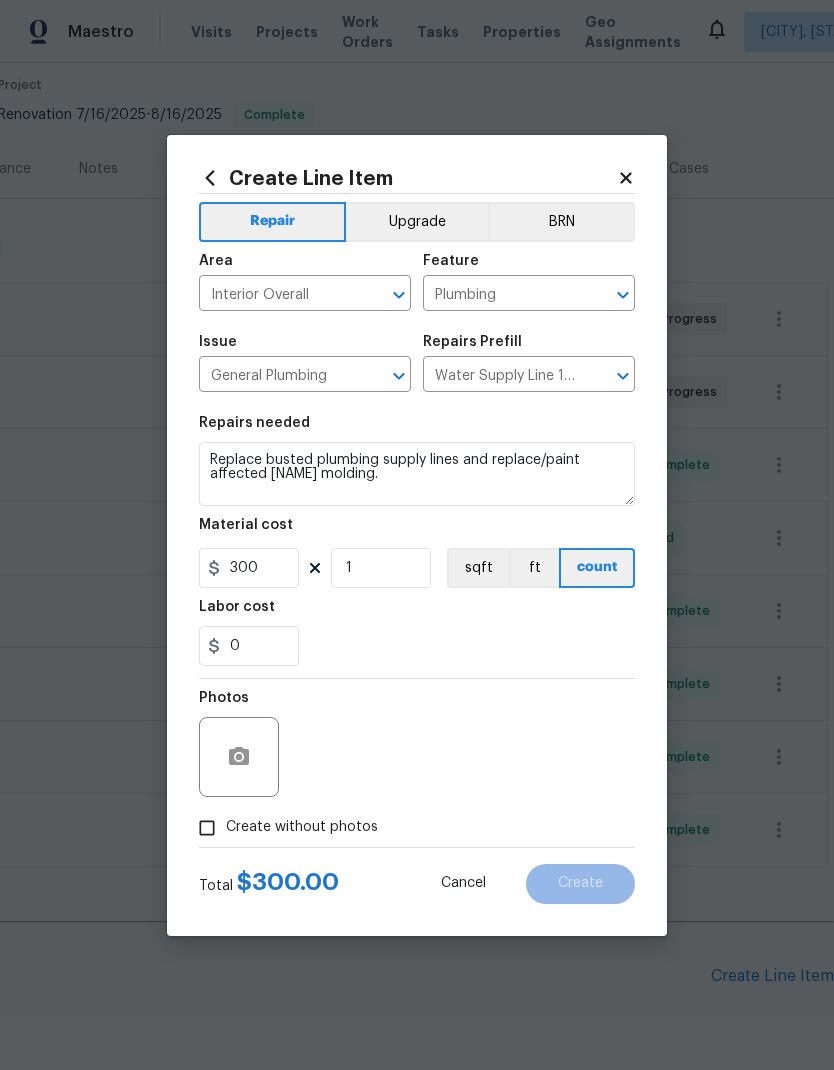 click on "0" at bounding box center (417, 646) 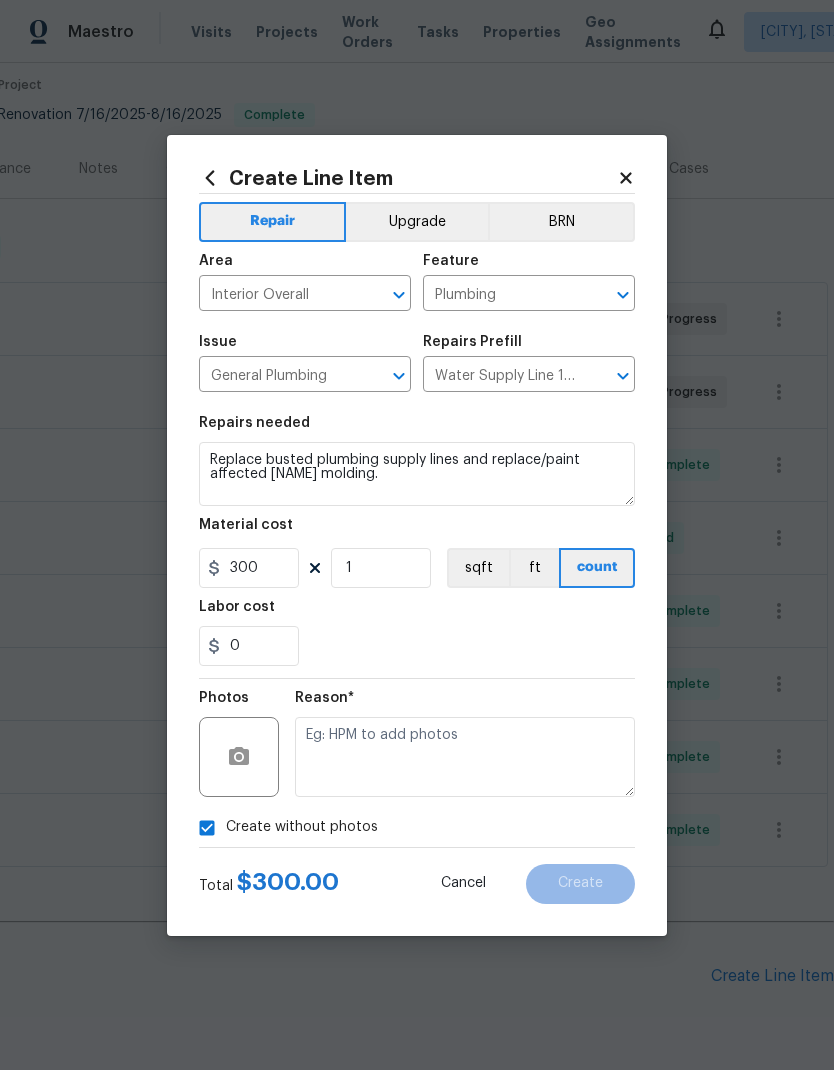 click at bounding box center [465, 757] 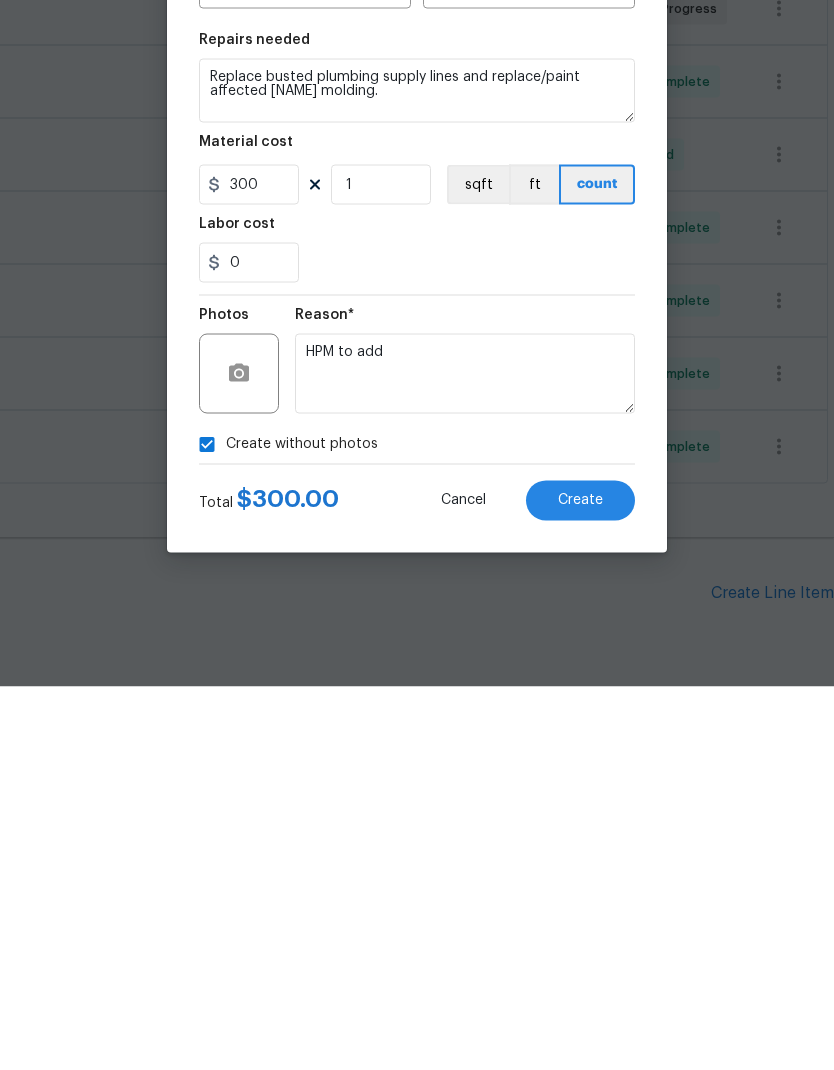 scroll, scrollTop: 80, scrollLeft: 0, axis: vertical 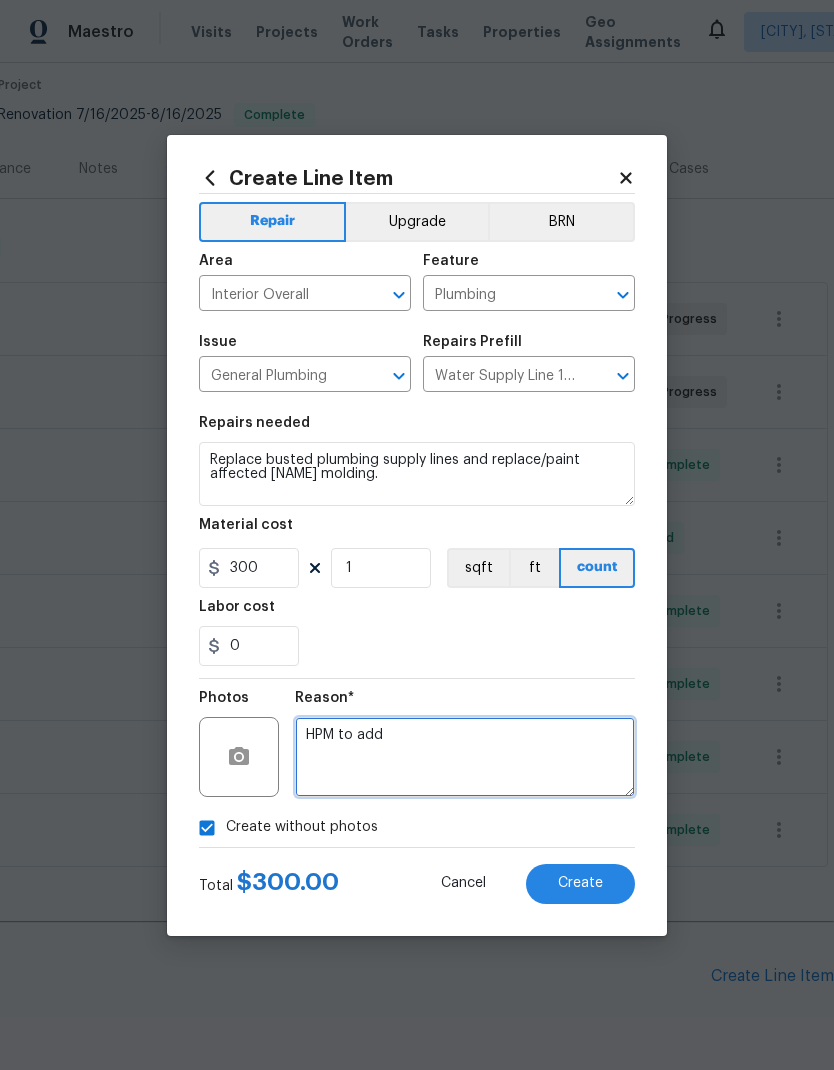 type on "HPM to add" 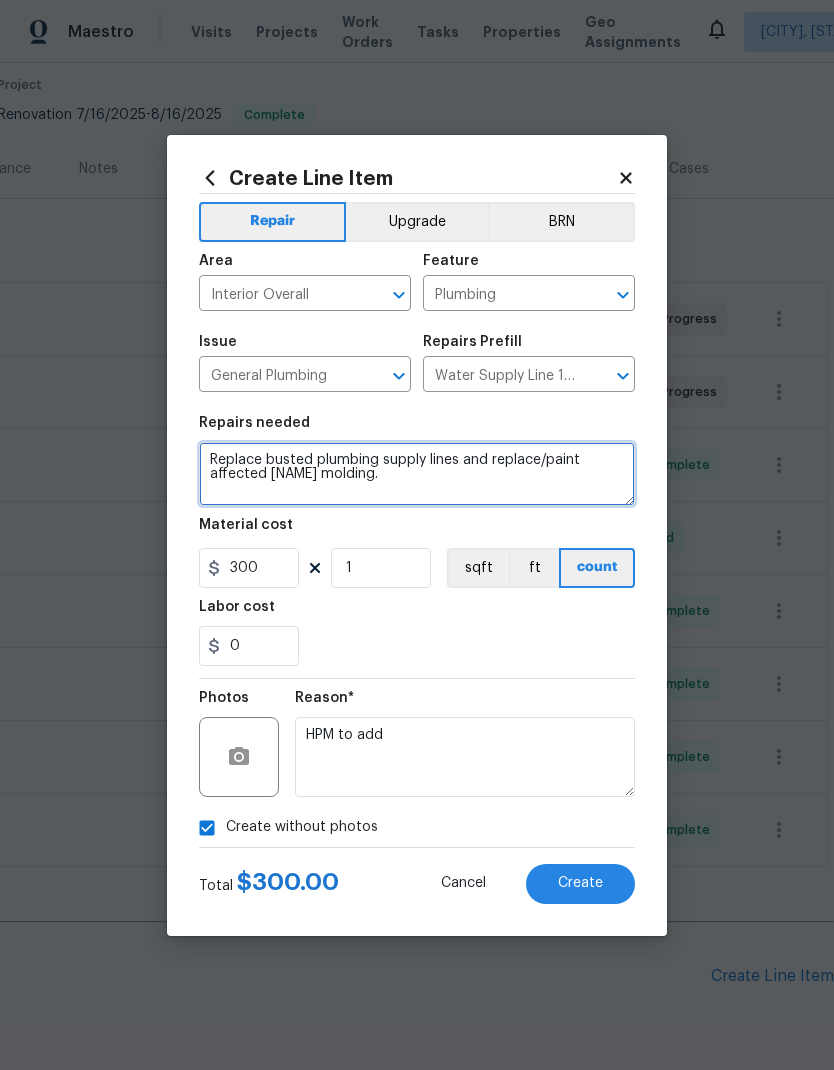 click on "Replace busted plumbing supply lines and replace/paint affected [NAME] molding." at bounding box center [417, 474] 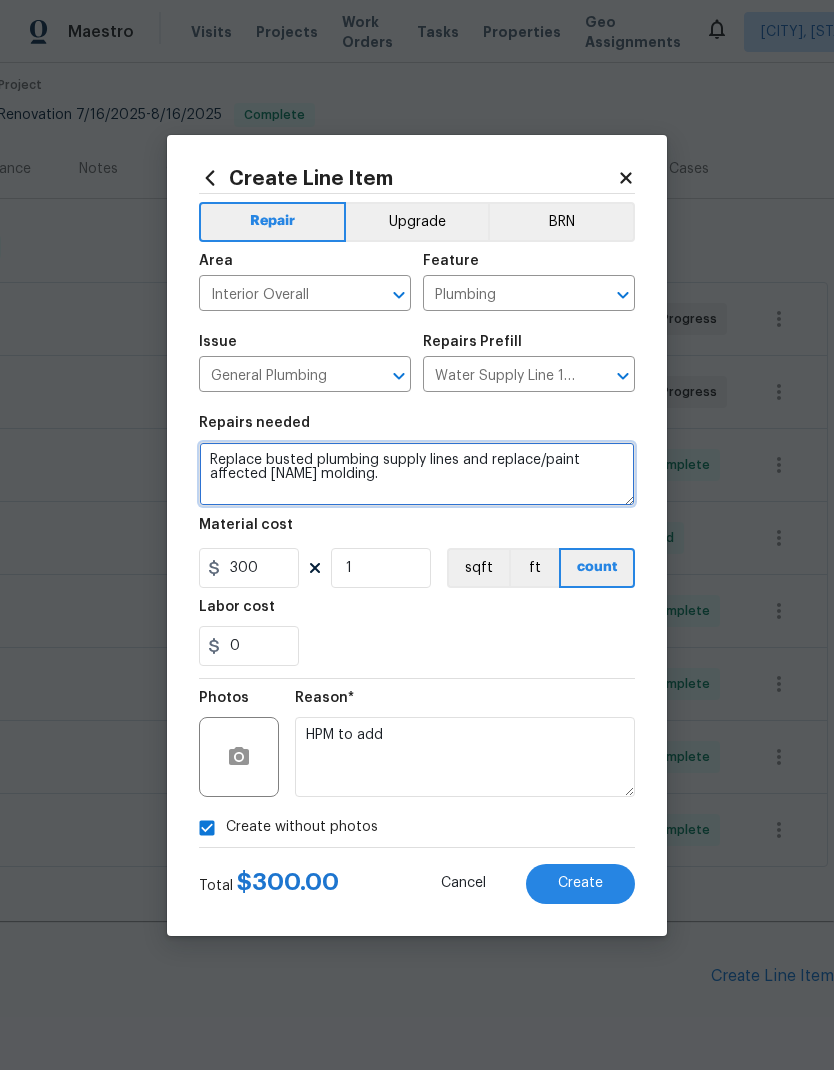 click on "Replace busted plumbing supply lines and replace/paint affected [NAME] molding." at bounding box center [417, 474] 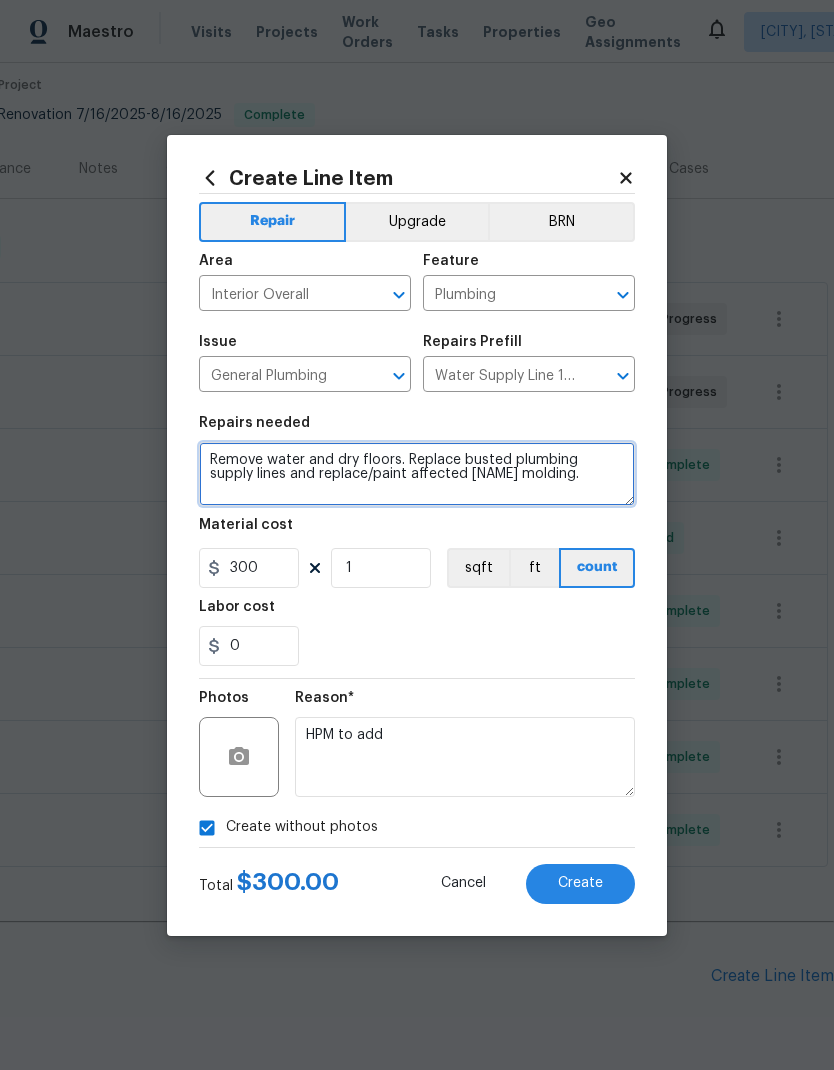 click on "Remove water and dry floors. Replace busted plumbing supply lines and replace/paint affected [NAME] molding." at bounding box center (417, 474) 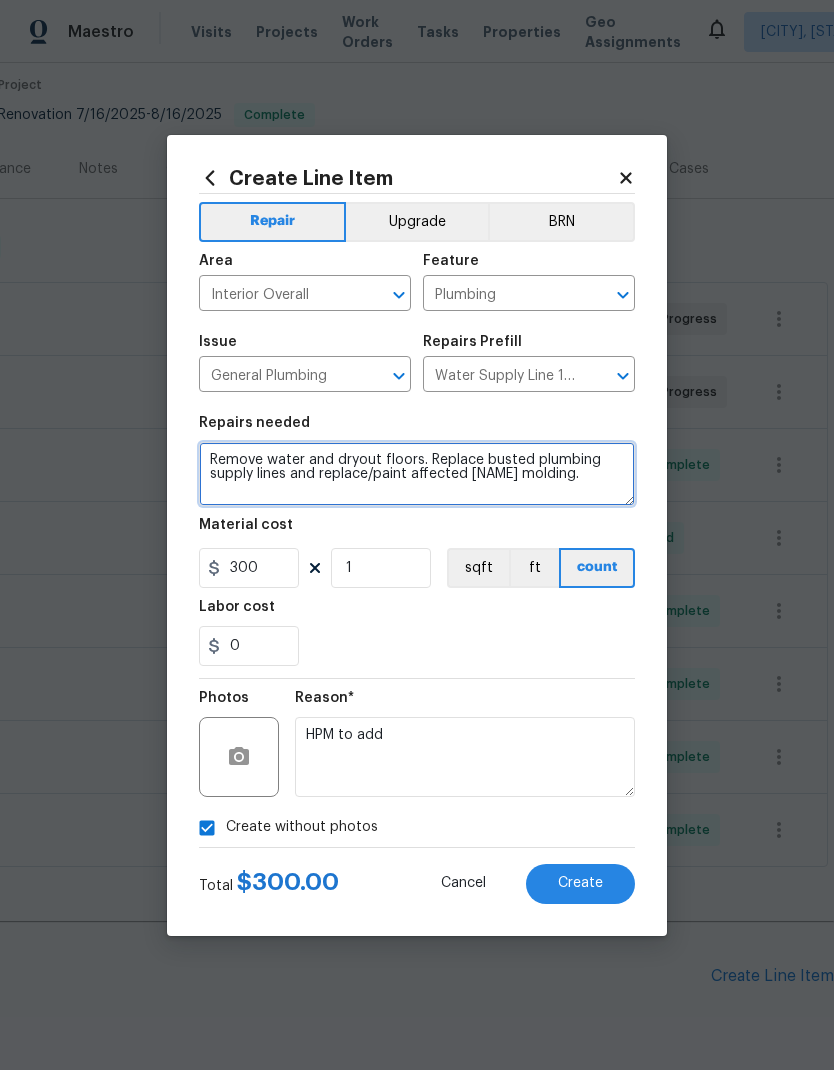 click on "Remove water and dryout floors. Replace busted plumbing supply lines and replace/paint affected [NAME] molding." at bounding box center [417, 474] 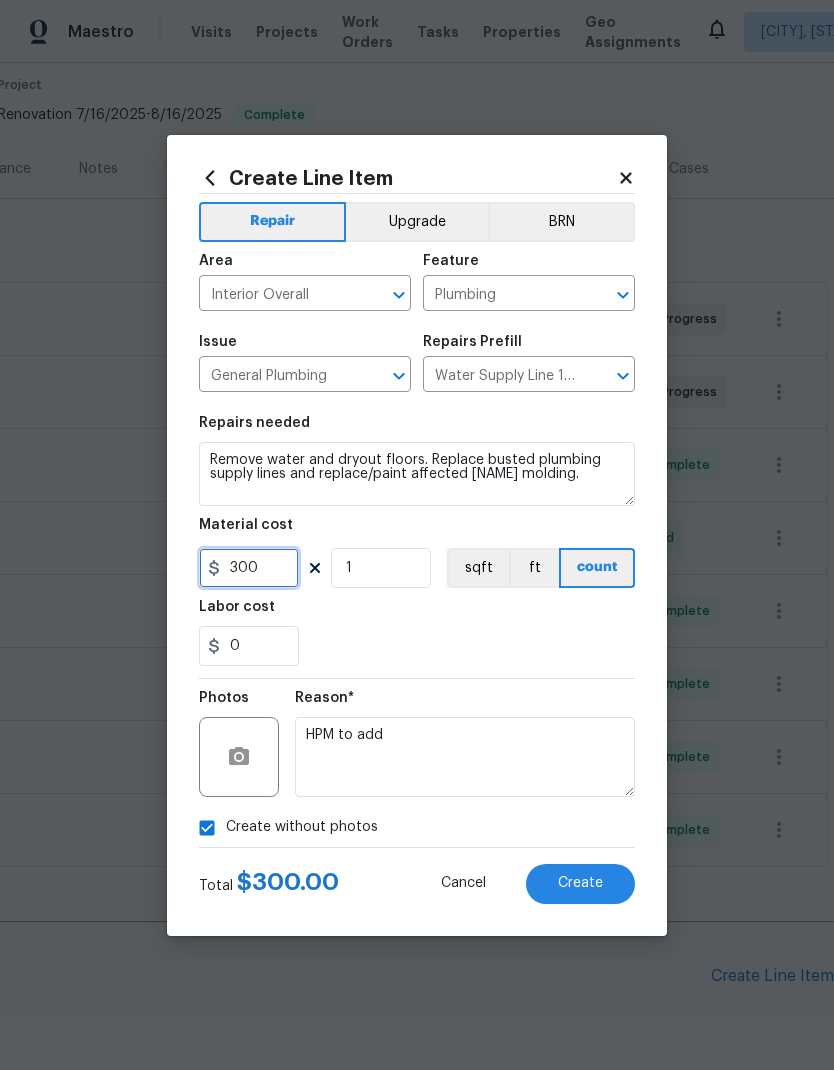 click on "300" at bounding box center [249, 568] 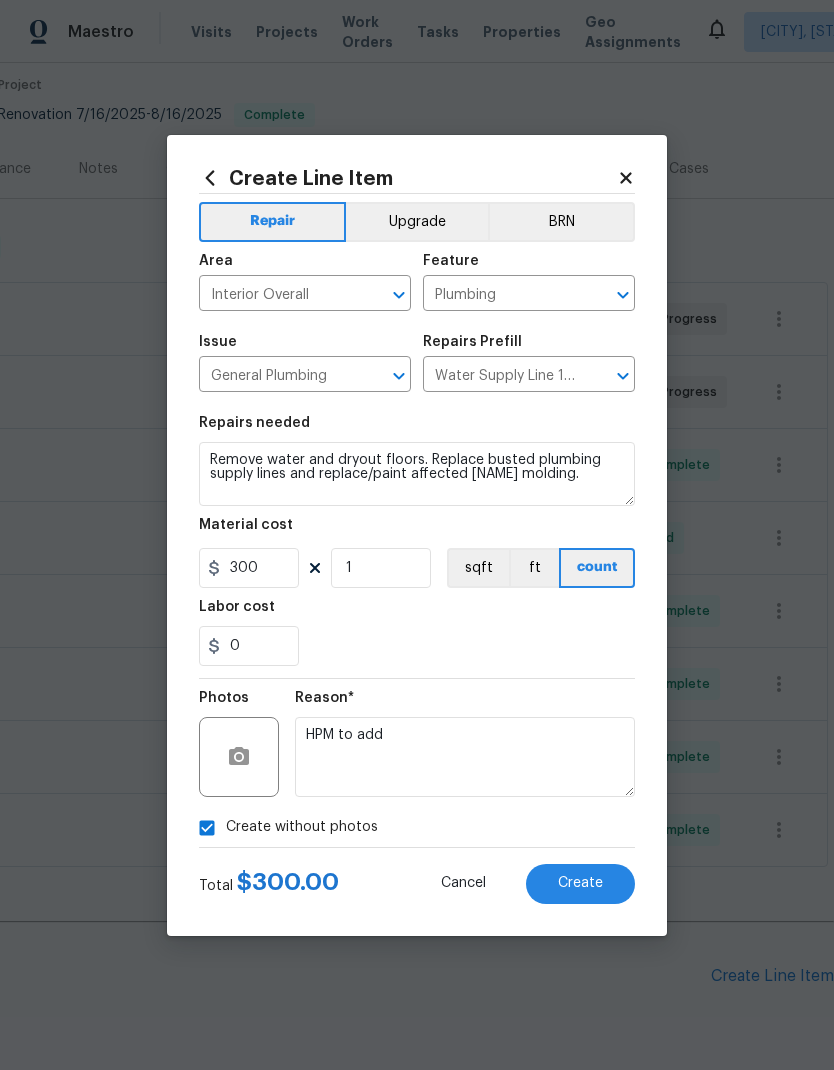 click on "Remove water and dry floors. Replace busted plumbing supply lines and replace/paint affected [NAME] molding. Material cost 300 1 sqft ft count Labor cost 0" at bounding box center (417, 541) 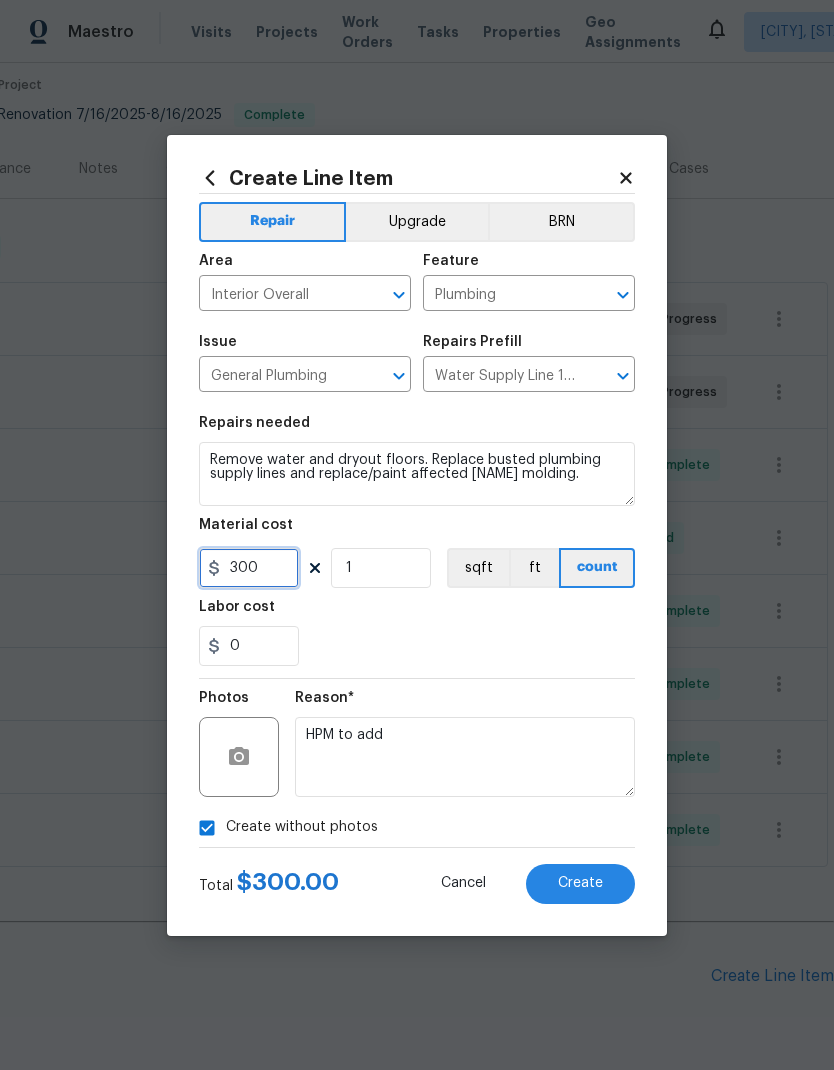 click on "300" at bounding box center [249, 568] 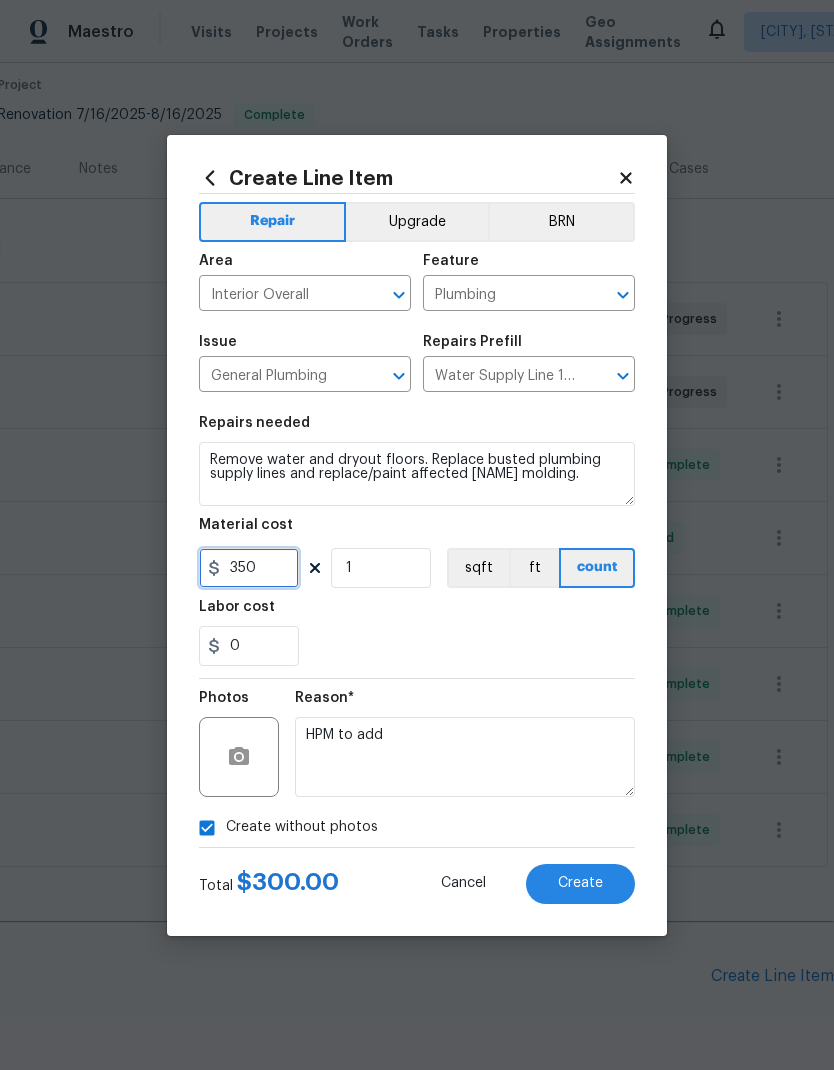 type on "350" 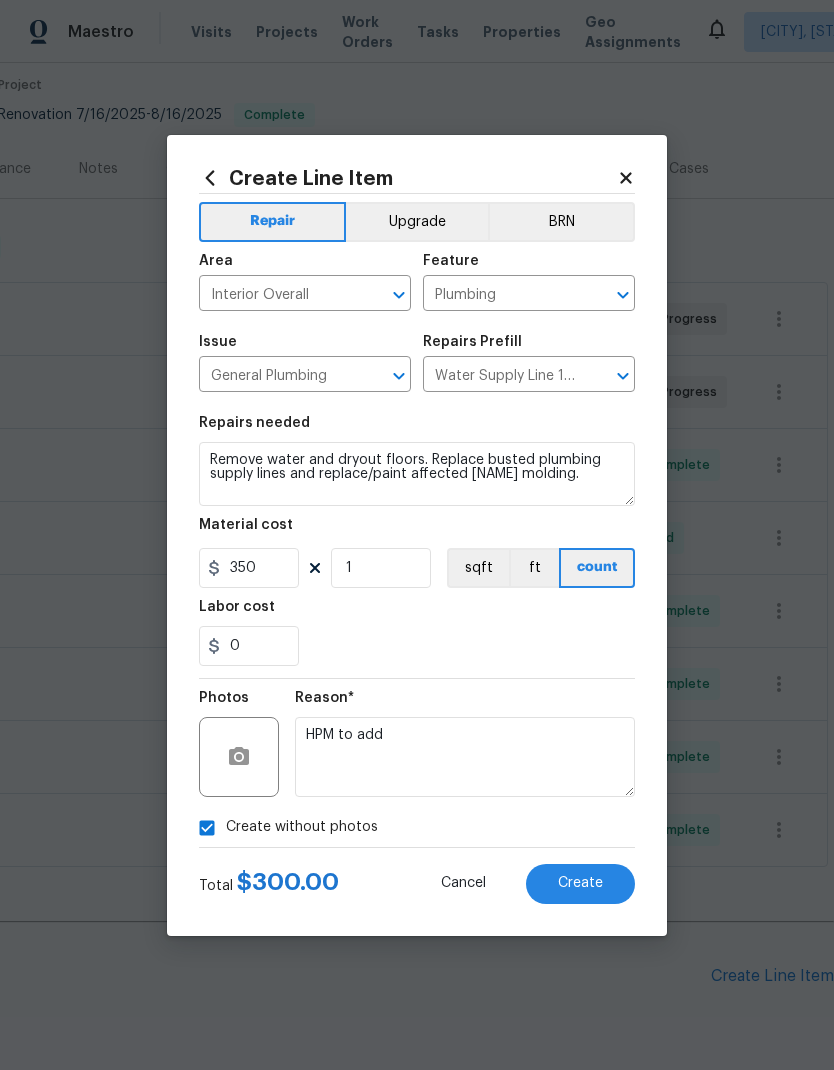 click on "0" at bounding box center [417, 646] 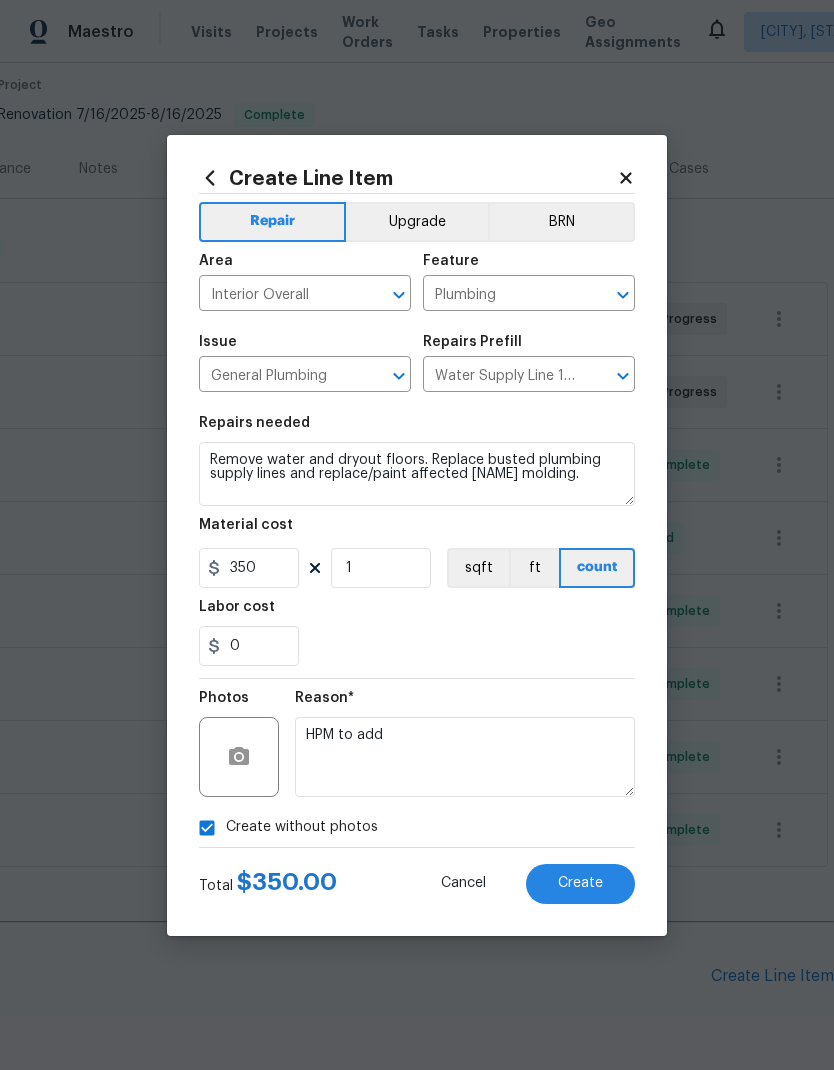 click on "Create" at bounding box center [580, 883] 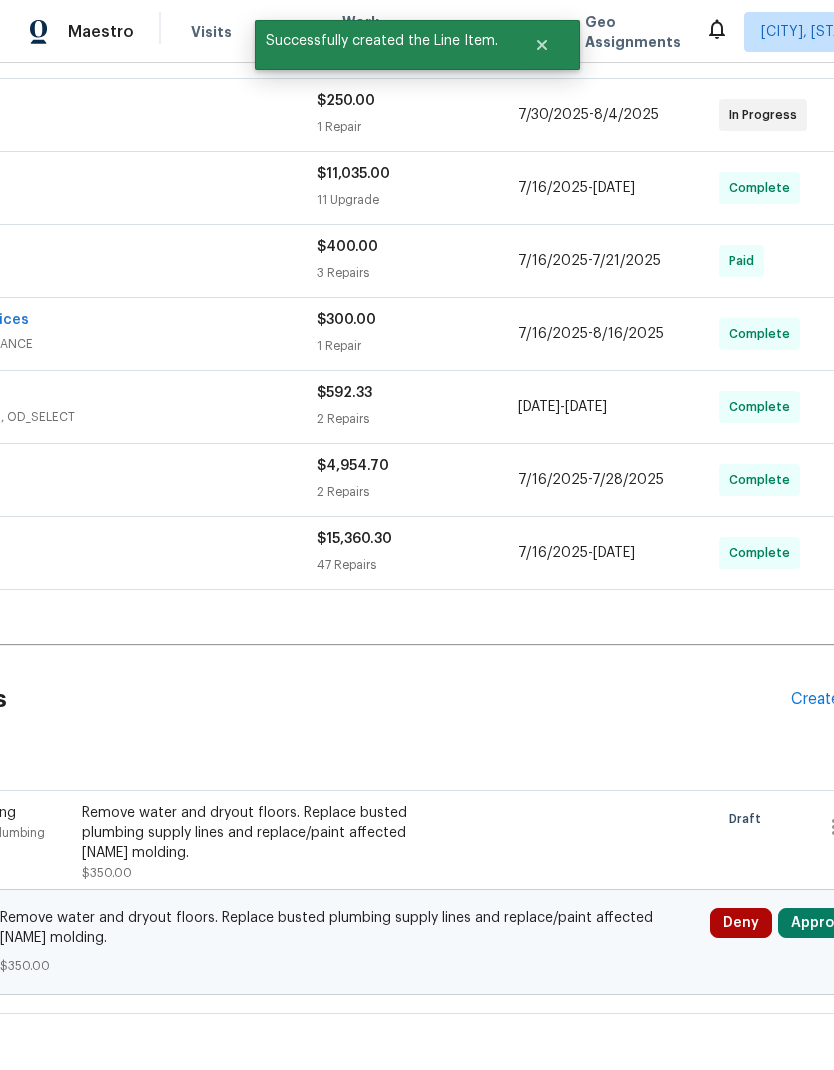 scroll, scrollTop: 441, scrollLeft: 225, axis: both 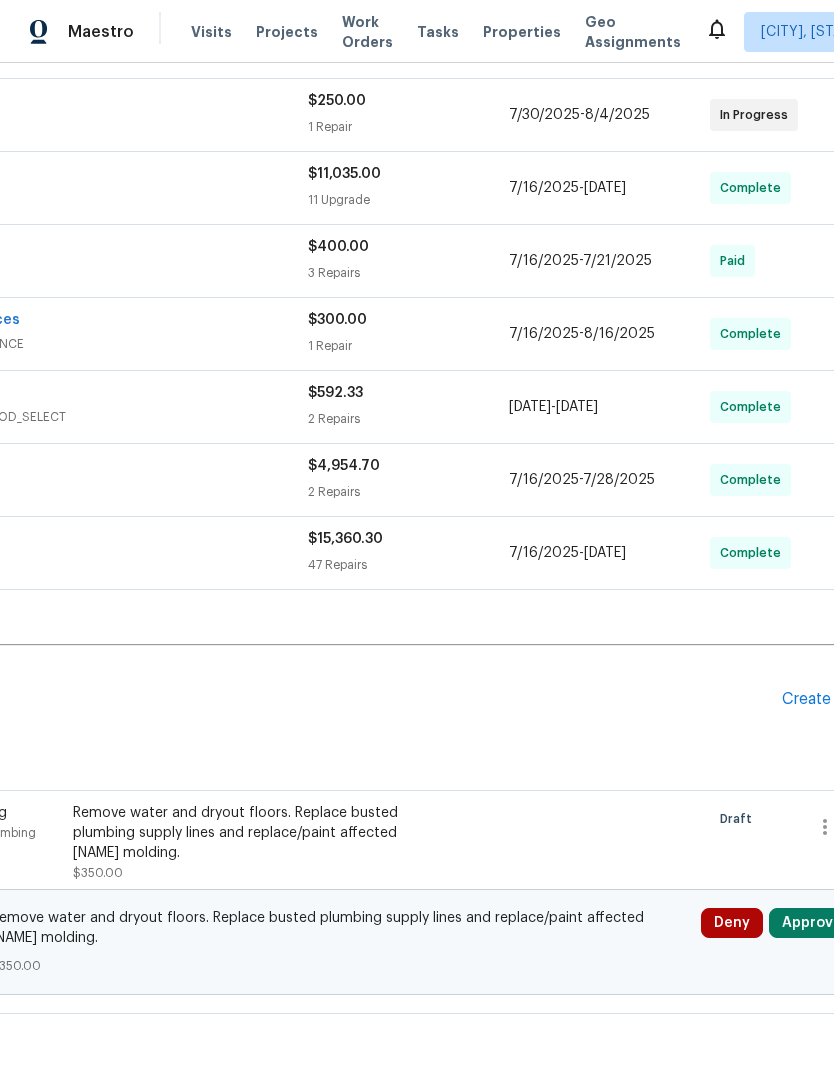 click on "Approve" at bounding box center (812, 923) 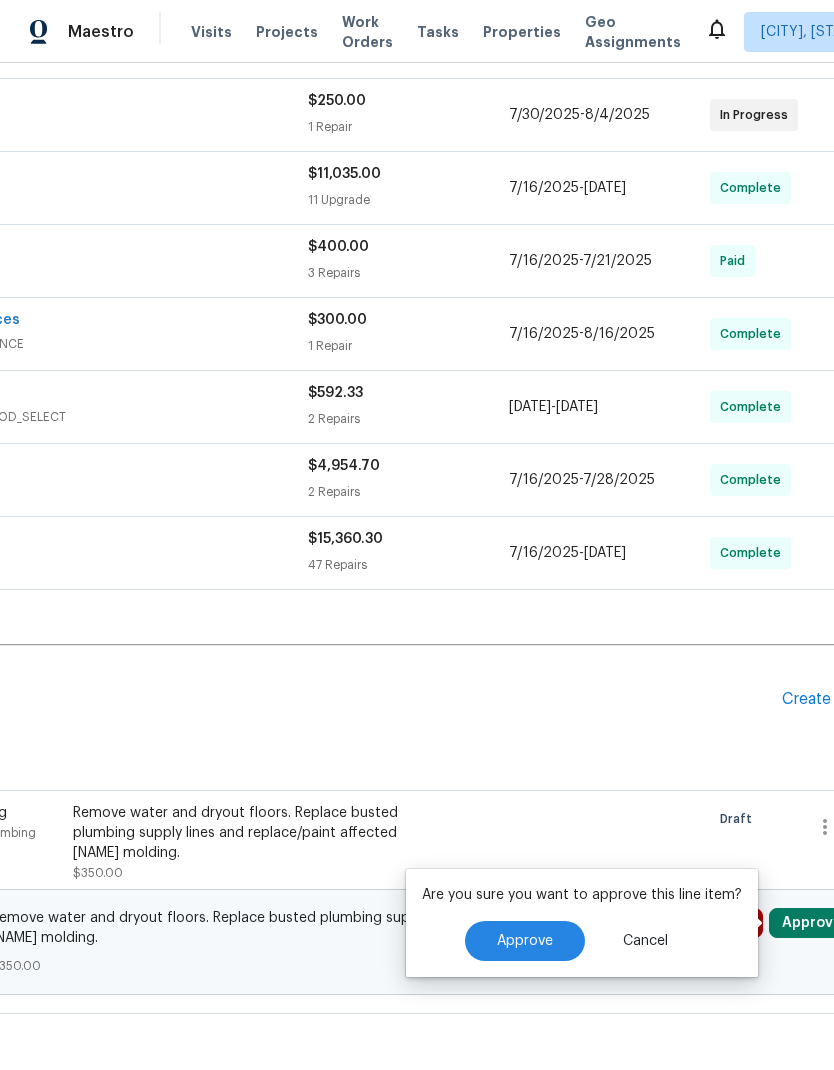 click on "Approve" at bounding box center (525, 941) 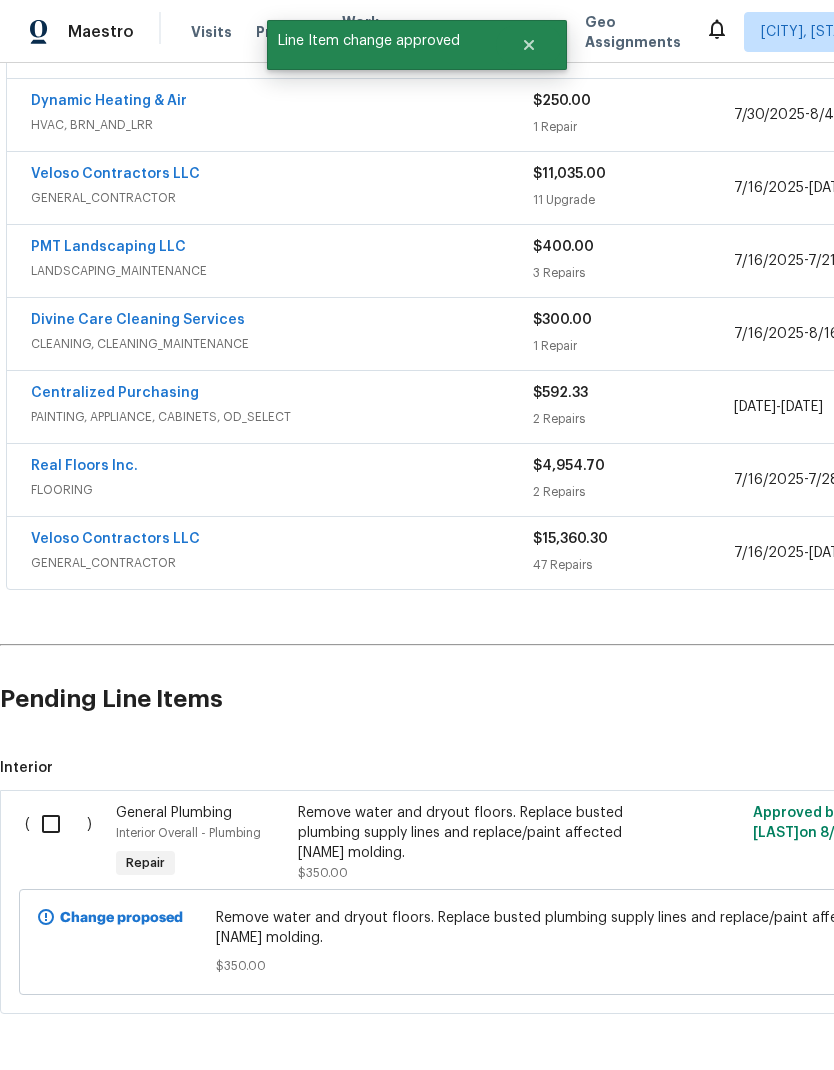 scroll, scrollTop: 441, scrollLeft: 0, axis: vertical 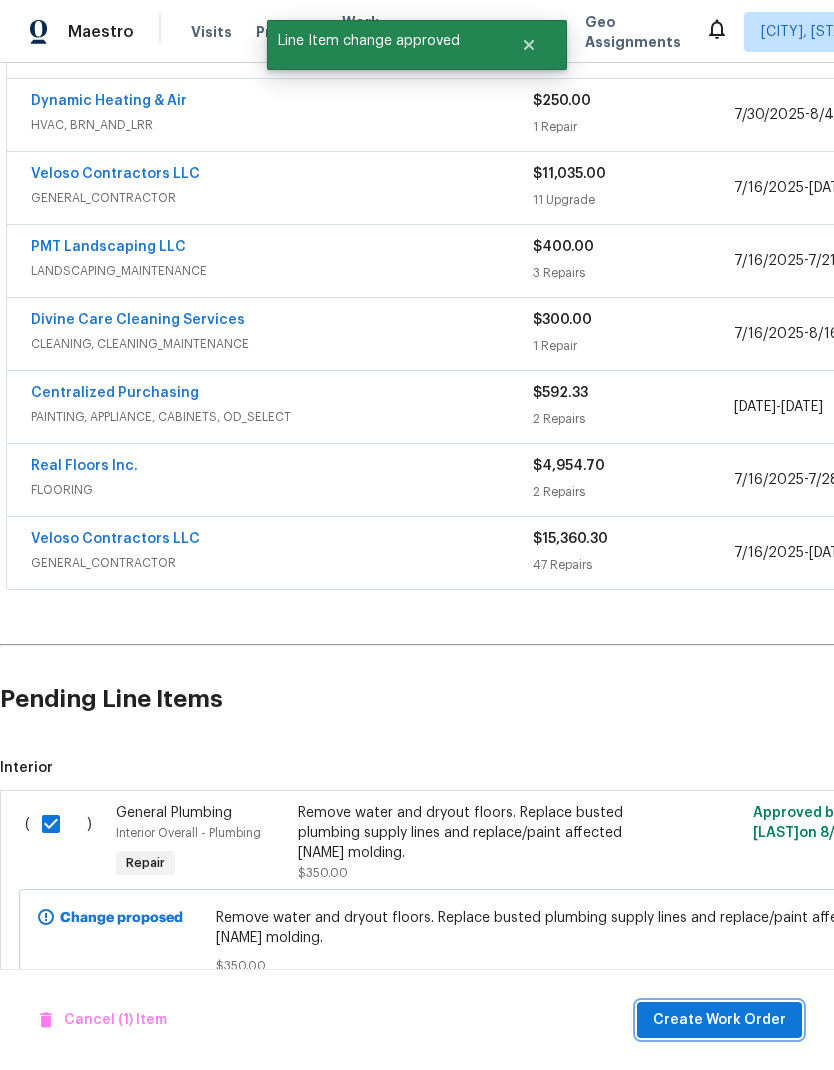 click on "Create Work Order" at bounding box center (719, 1020) 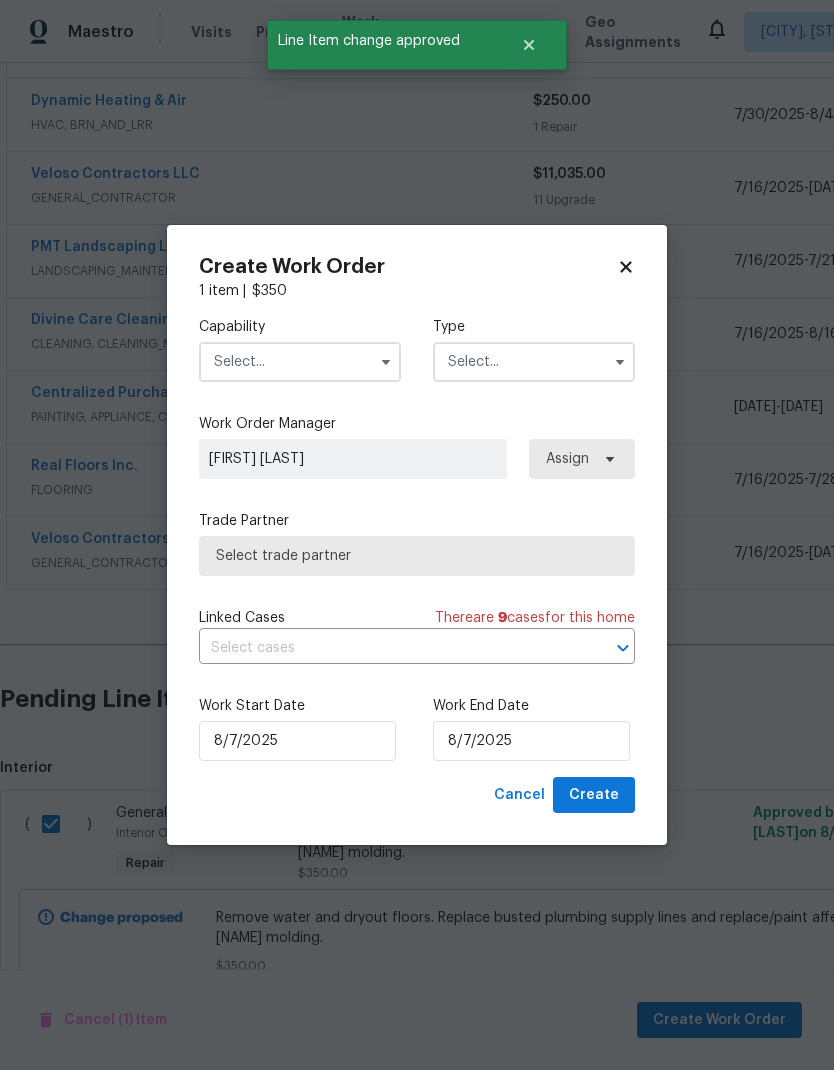 click at bounding box center [300, 362] 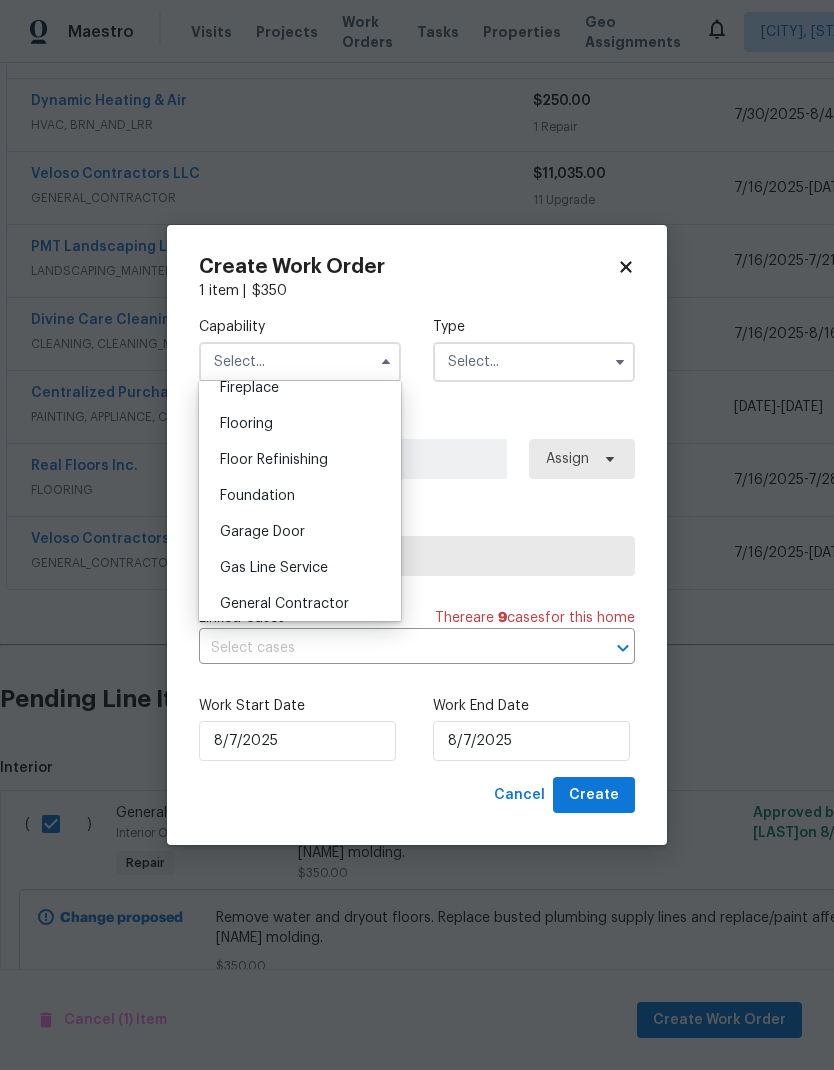 scroll, scrollTop: 755, scrollLeft: 0, axis: vertical 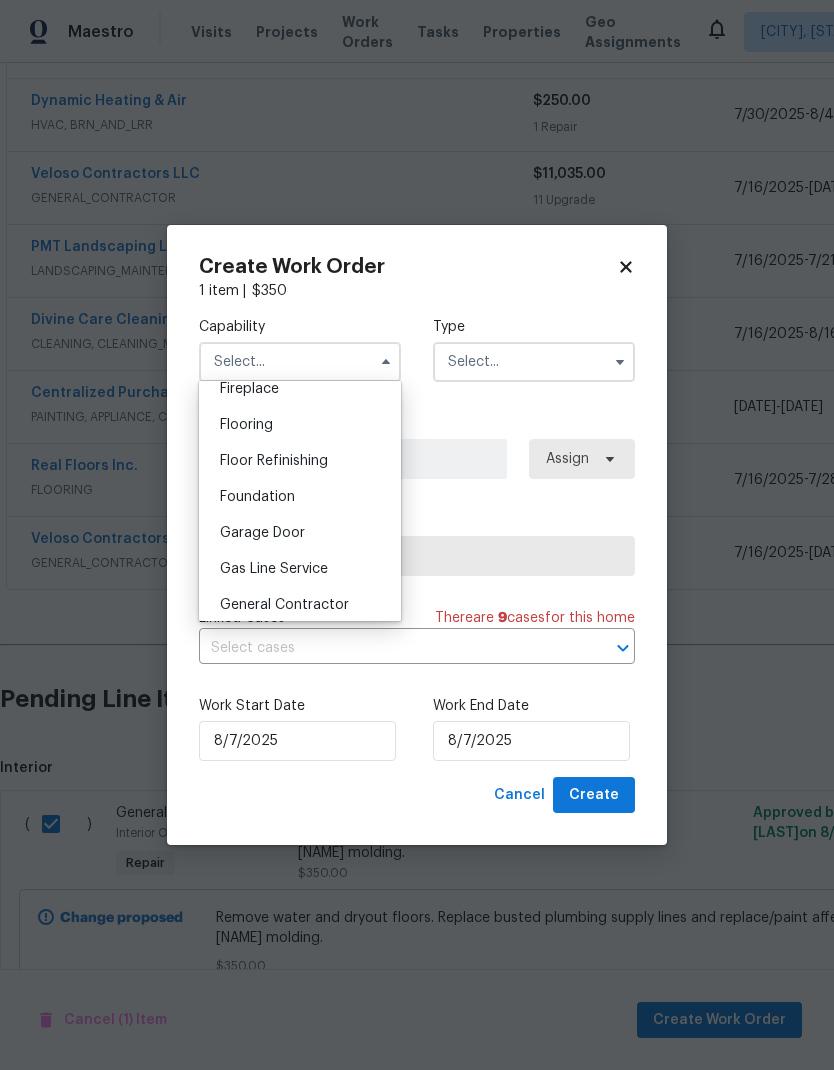 click on "General Contractor" at bounding box center (300, 605) 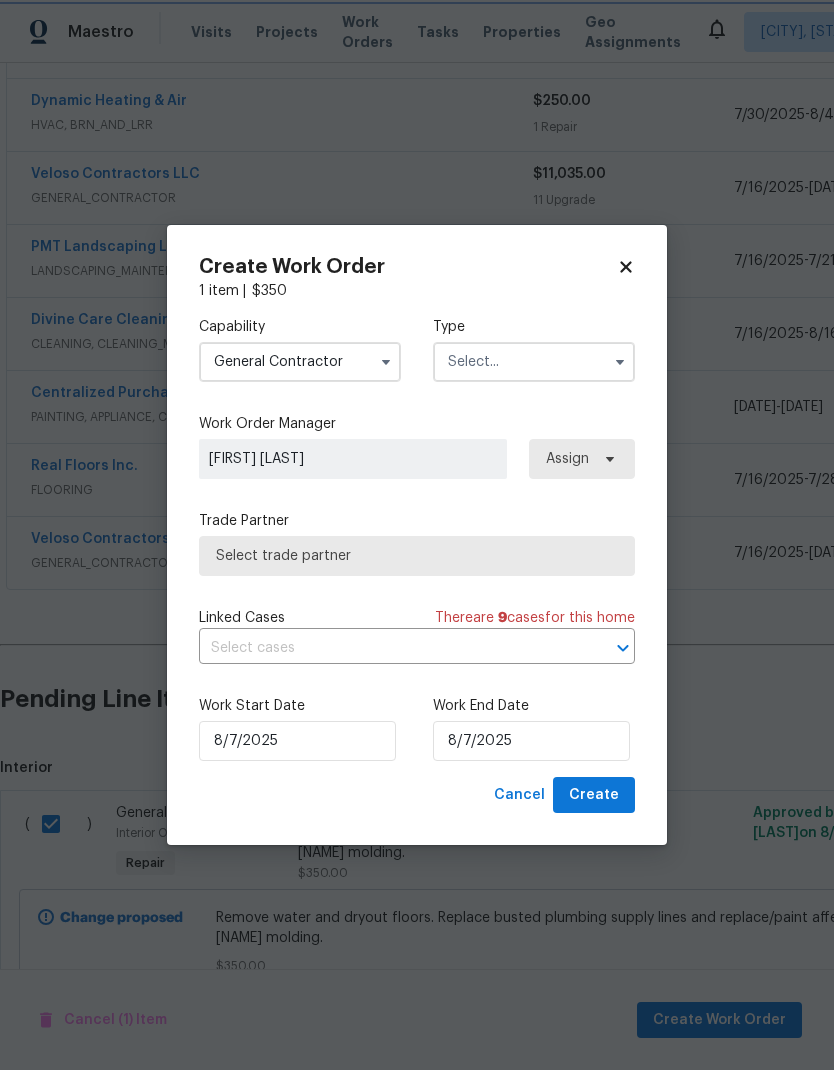 scroll, scrollTop: 798, scrollLeft: 0, axis: vertical 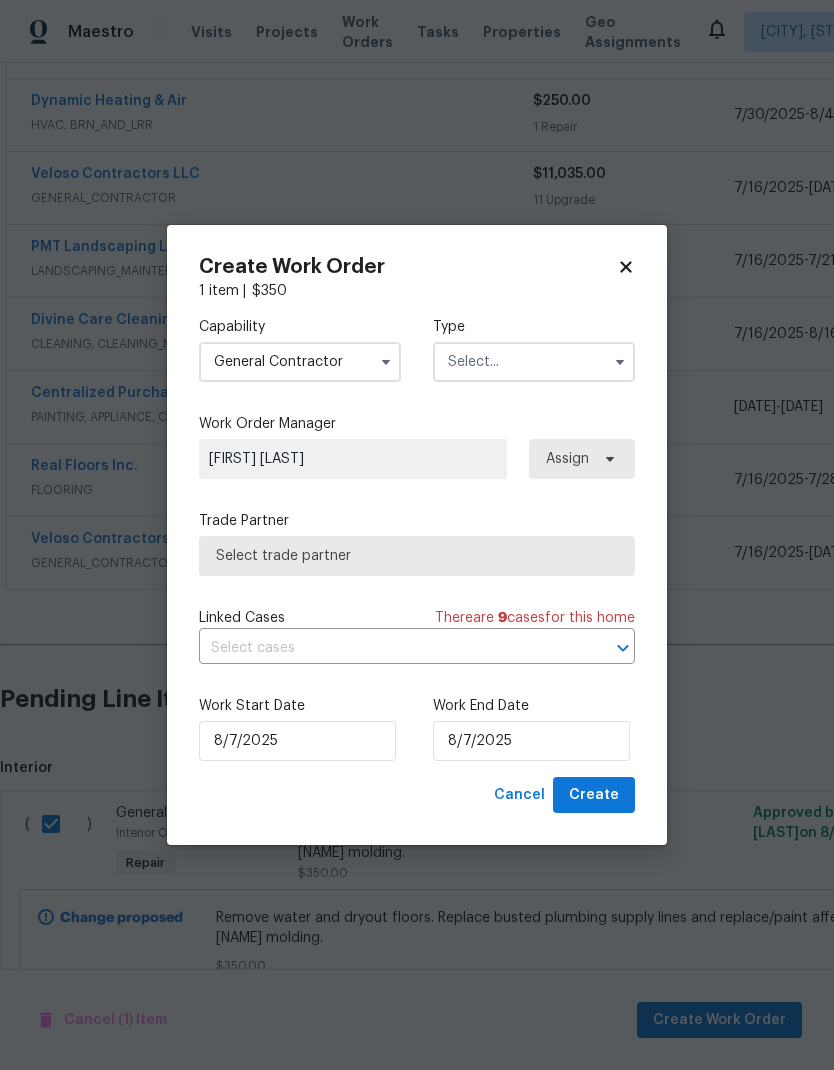 click at bounding box center (534, 362) 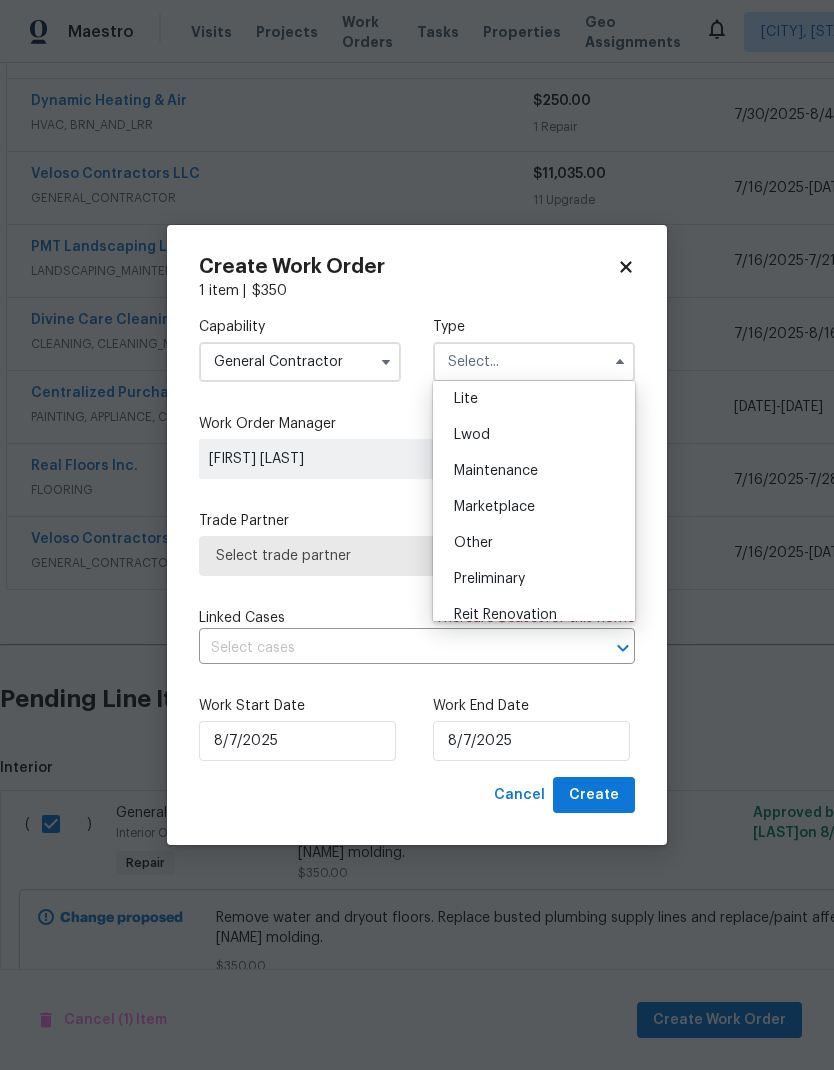 scroll, scrollTop: 224, scrollLeft: 0, axis: vertical 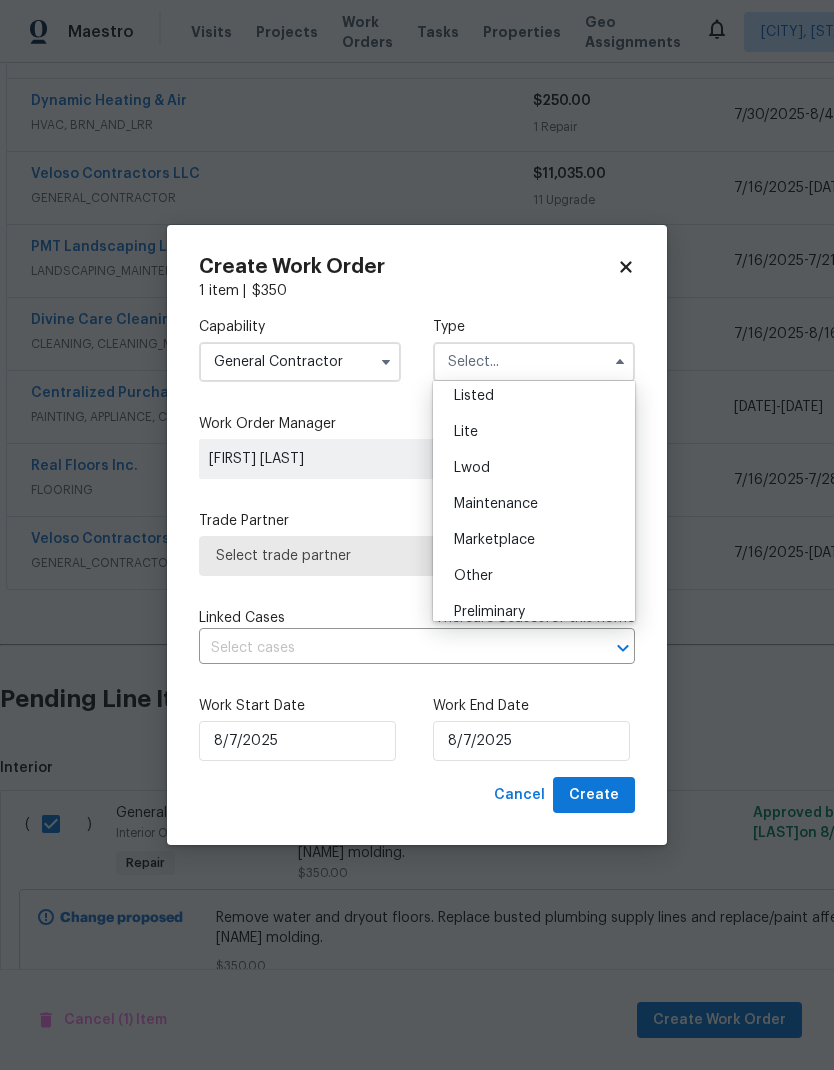 click on "Listed" at bounding box center (534, 396) 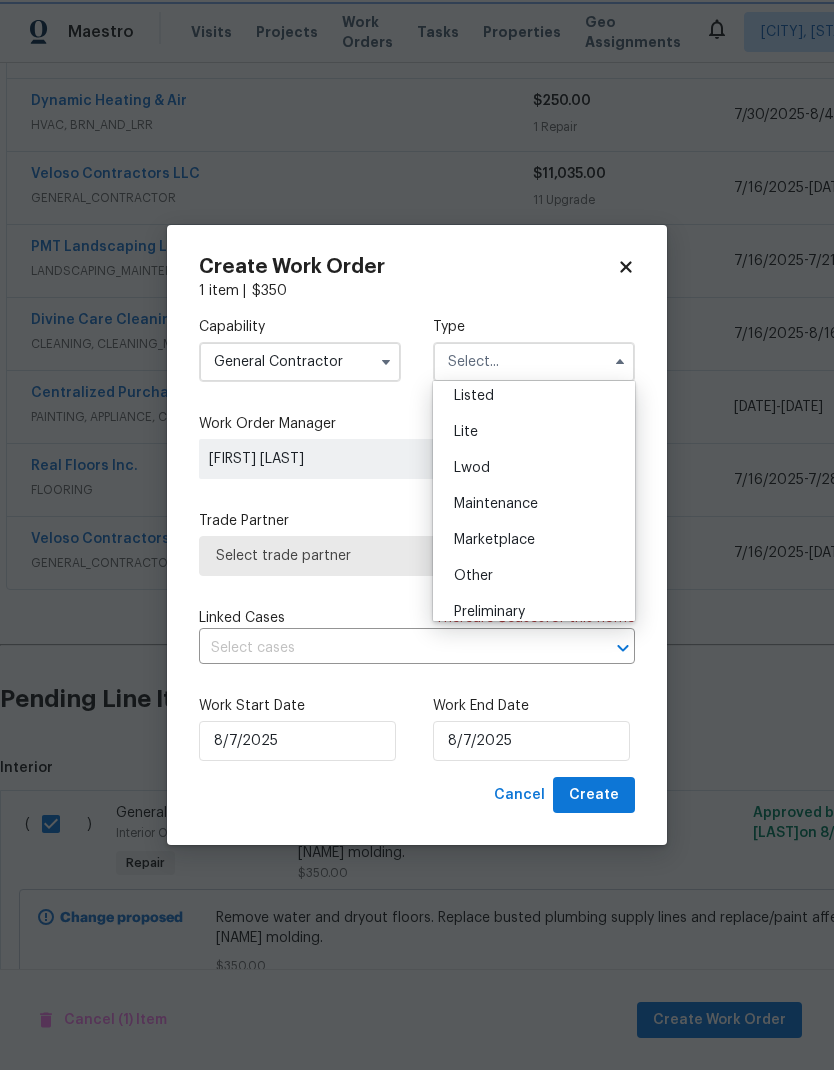 type on "Listed" 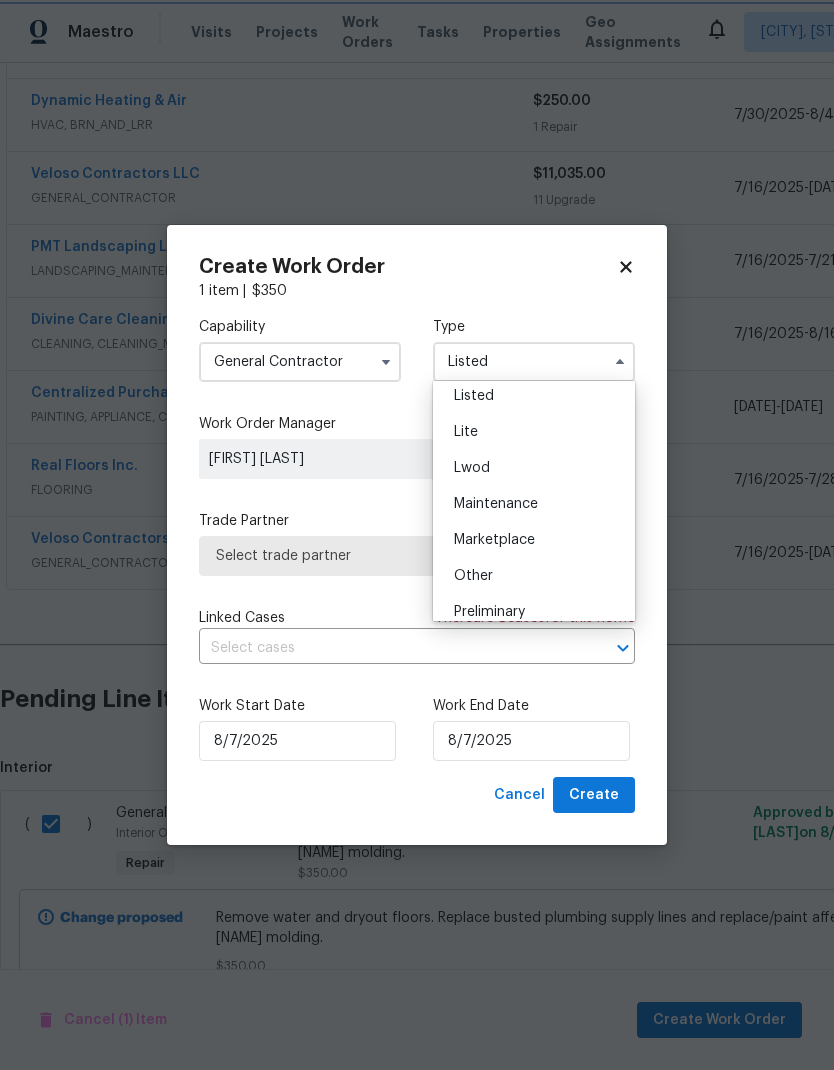 scroll, scrollTop: 0, scrollLeft: 0, axis: both 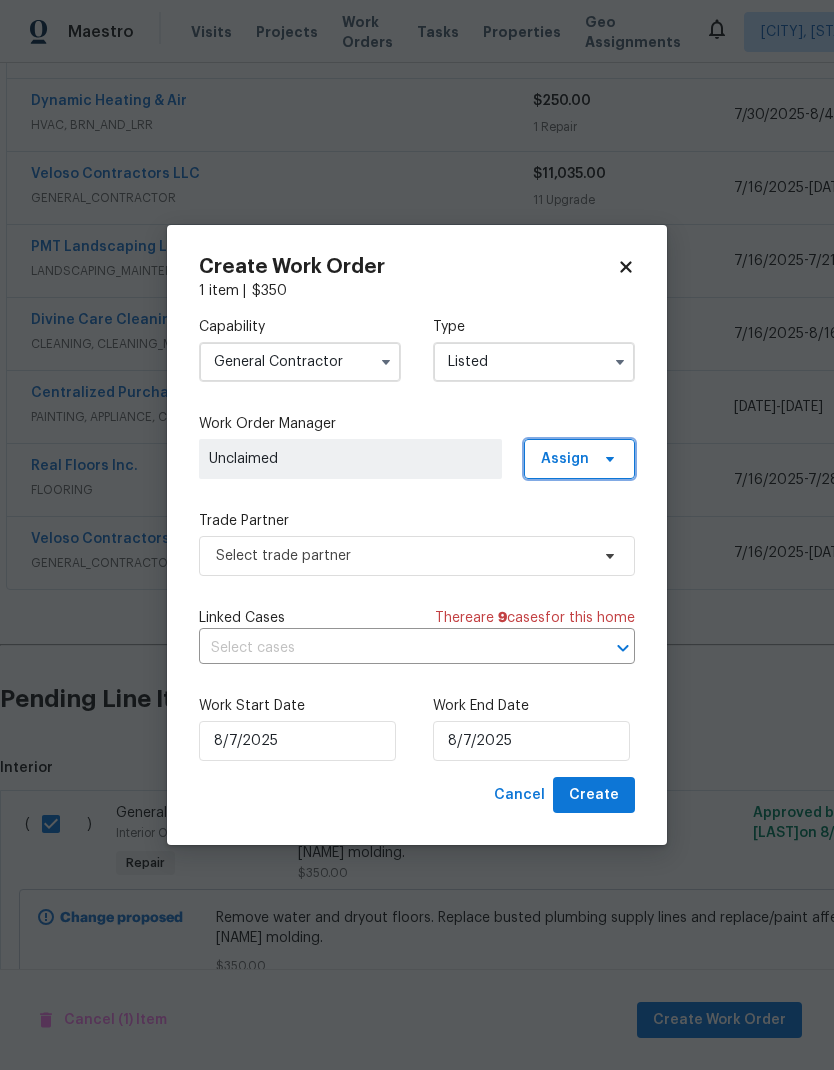 click 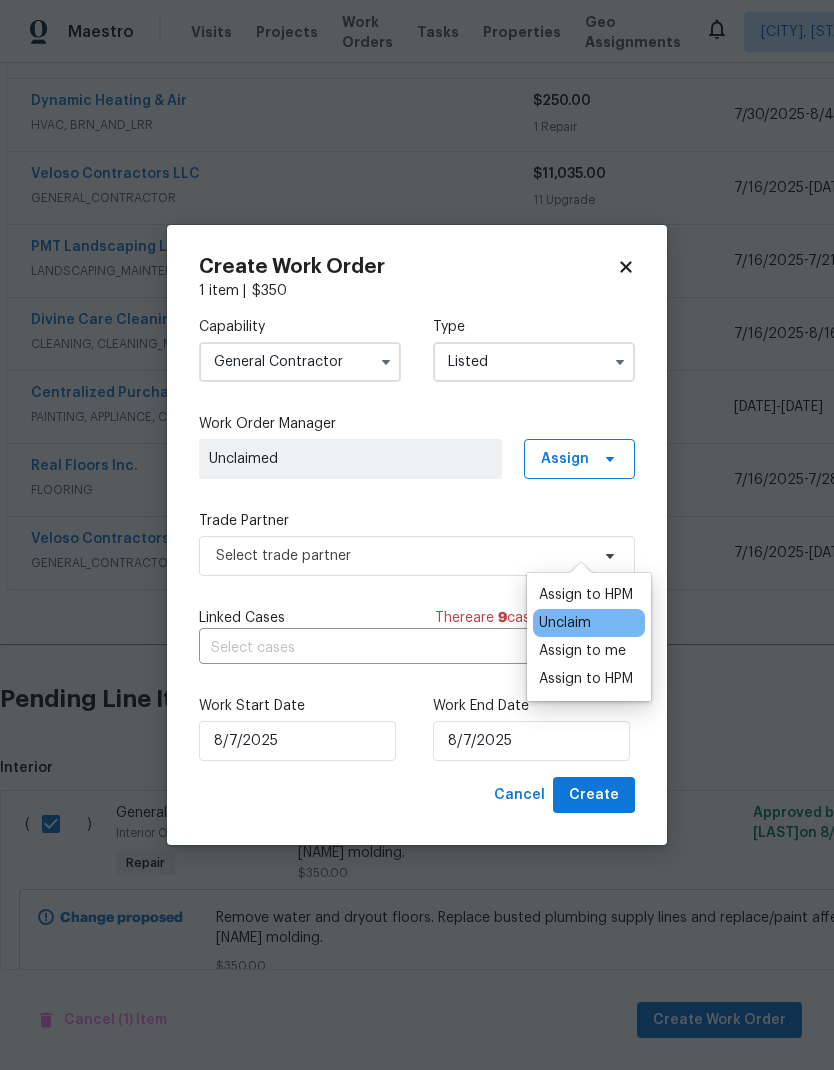 click on "Assign to HPM" at bounding box center (586, 679) 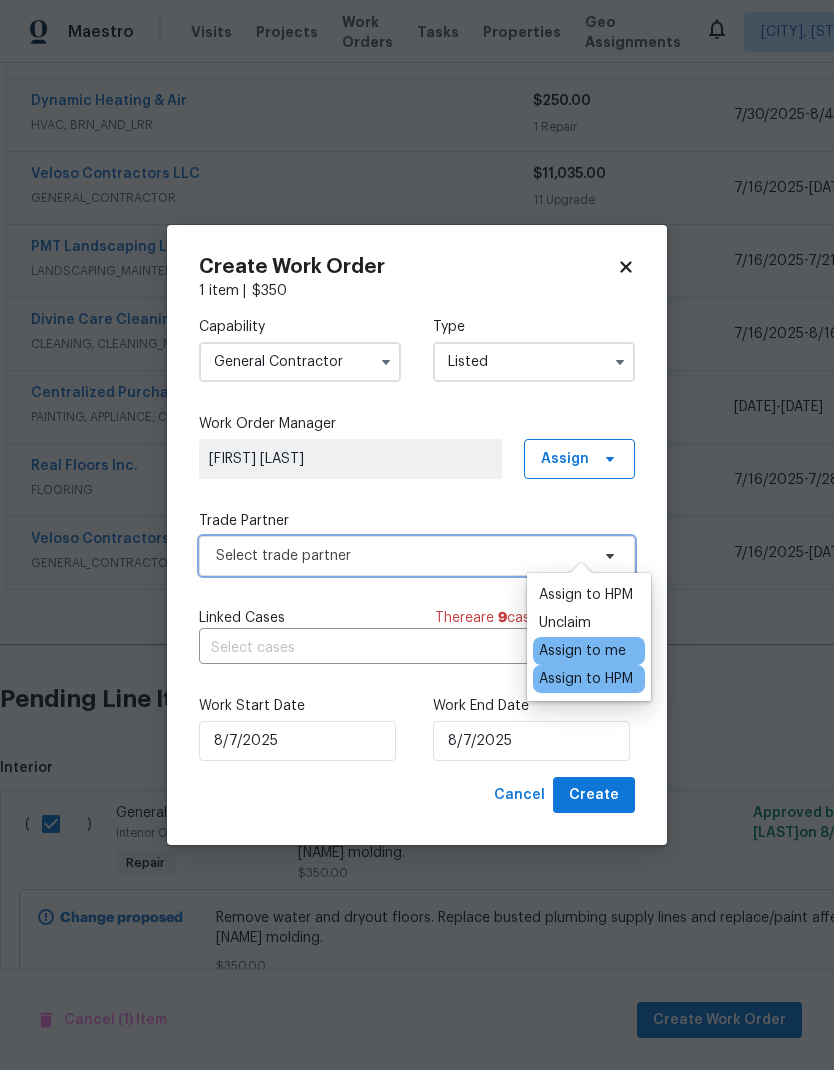 click on "Select trade partner" at bounding box center [402, 556] 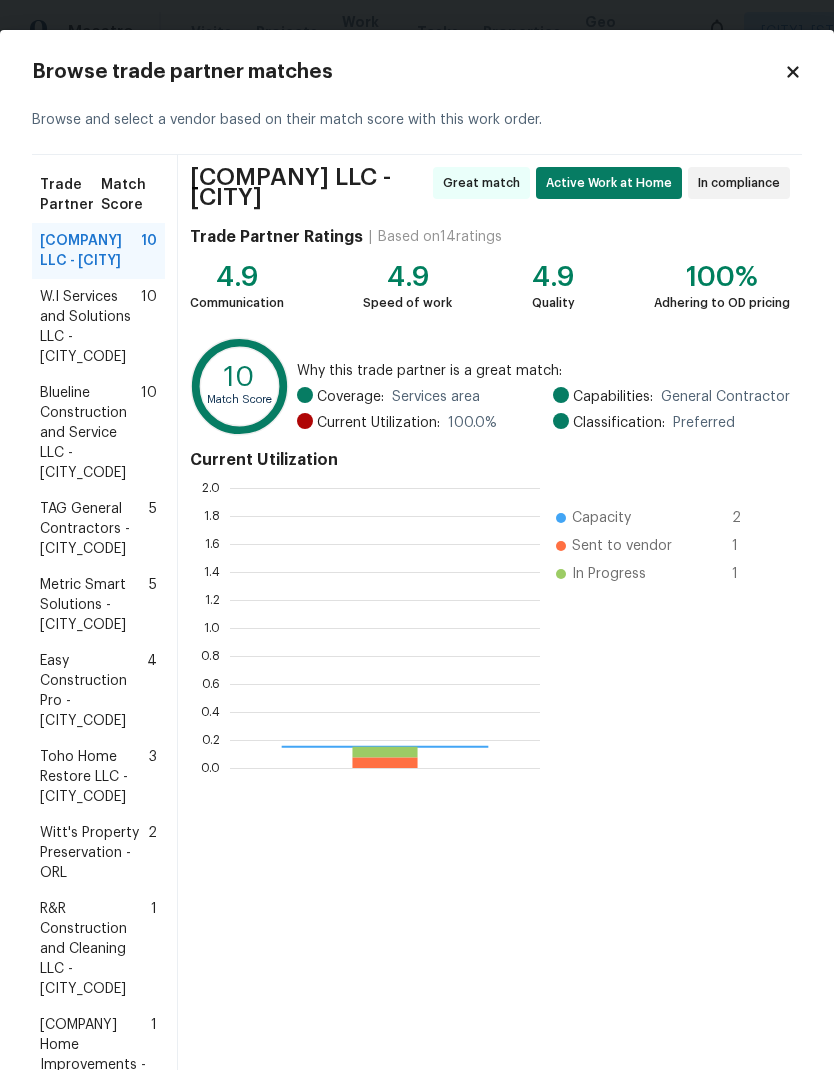 scroll, scrollTop: 2, scrollLeft: 2, axis: both 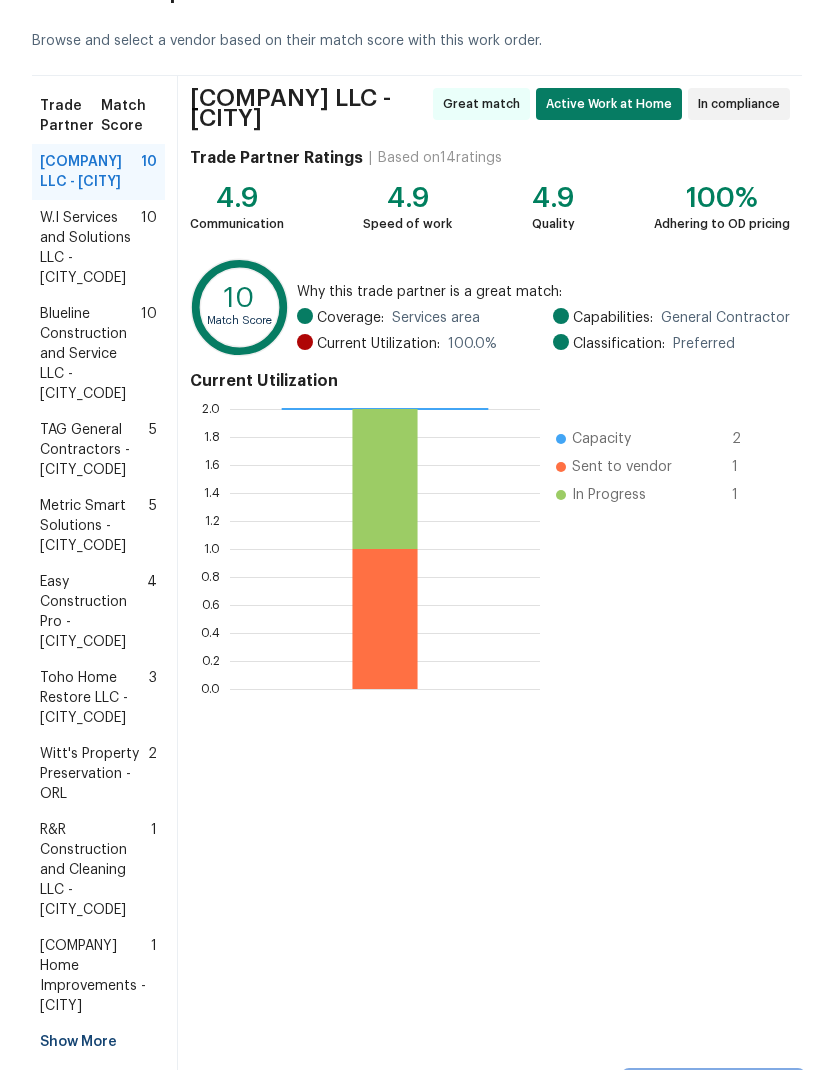 click on "Select trade partner" at bounding box center (713, 1090) 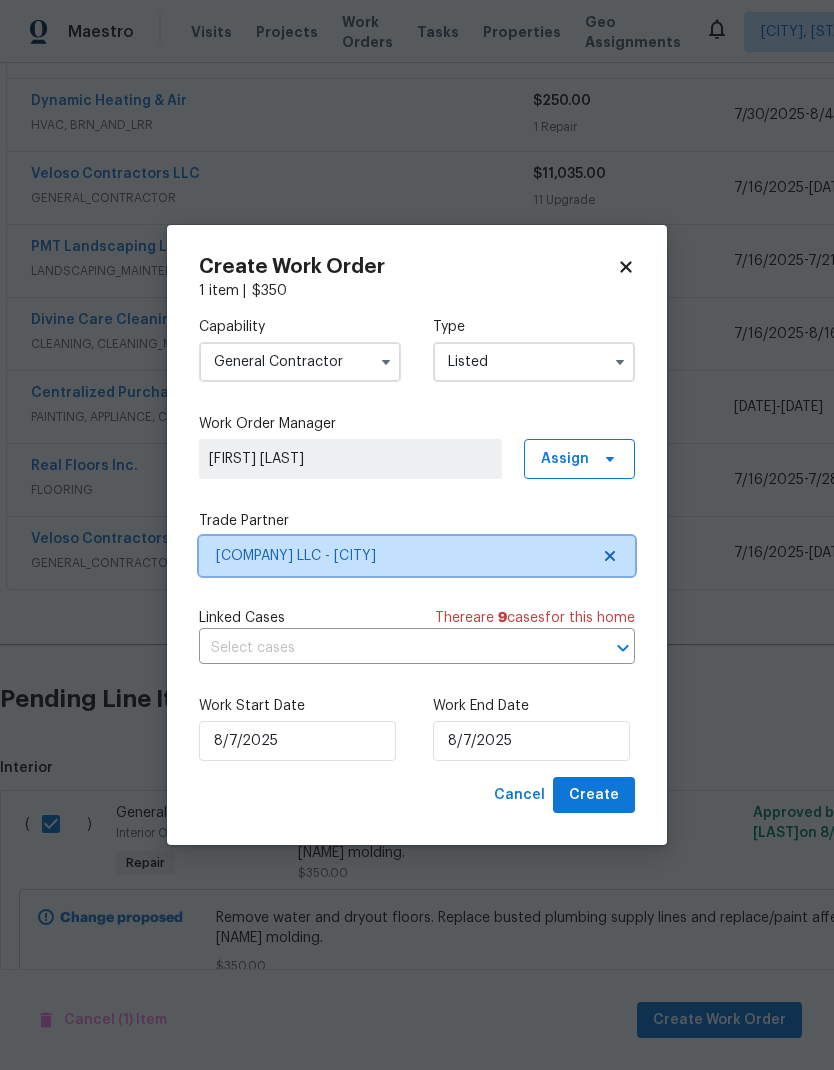 scroll, scrollTop: 0, scrollLeft: 0, axis: both 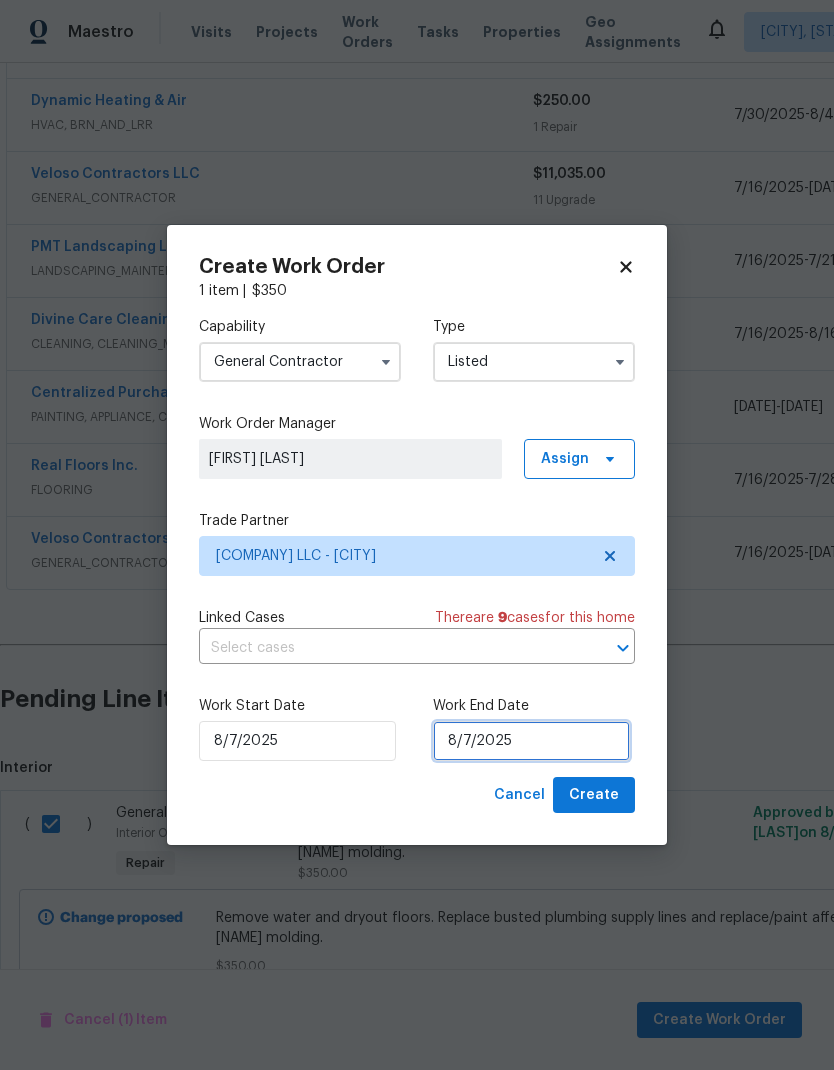click on "8/7/2025" at bounding box center (531, 741) 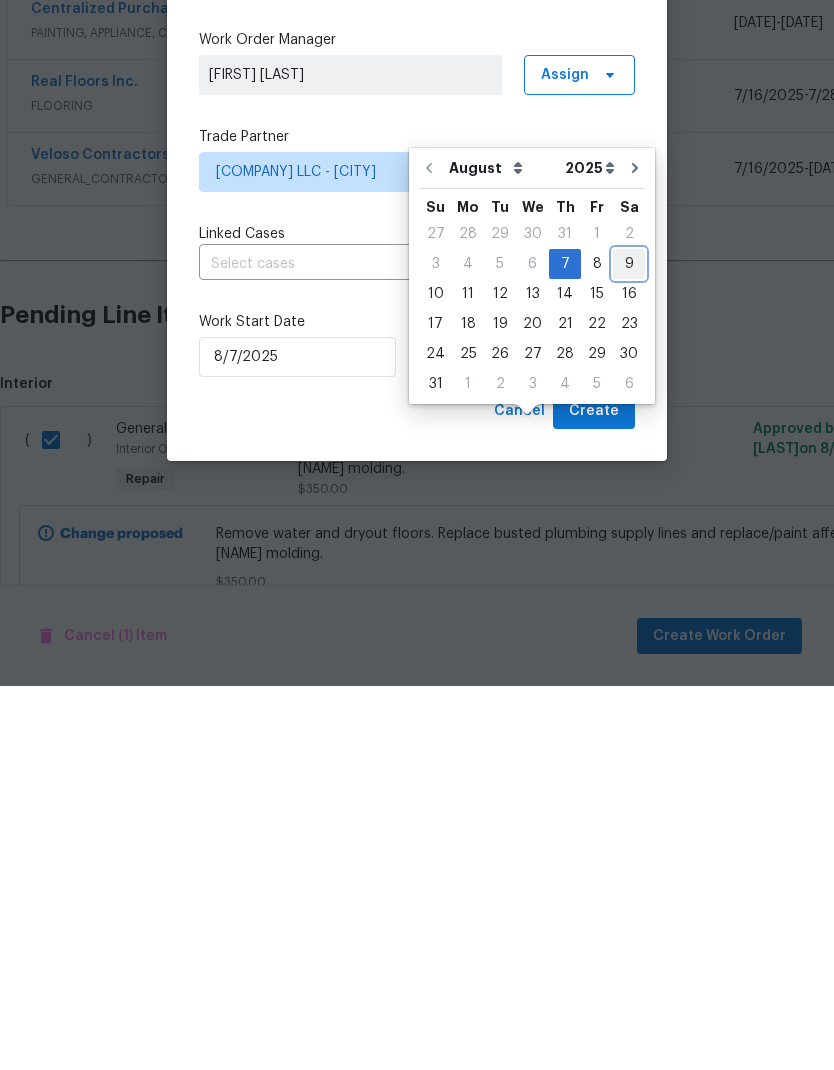 click on "9" at bounding box center [629, 648] 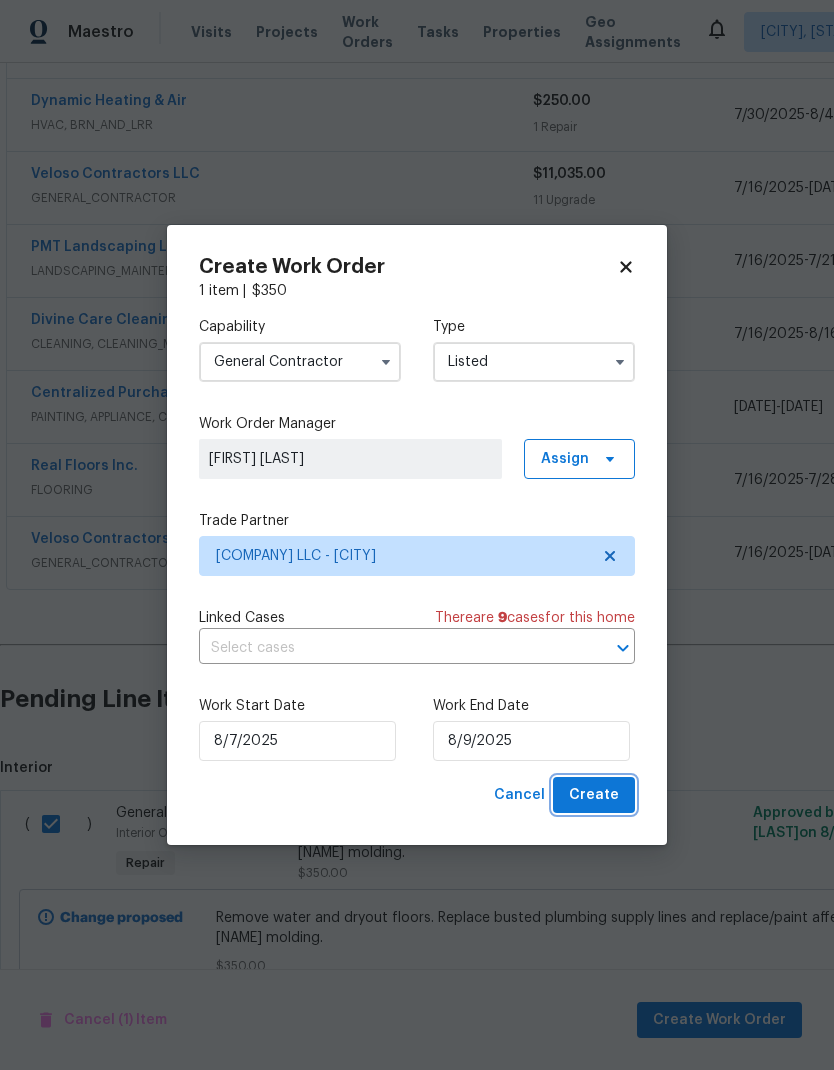 click on "Create" at bounding box center (594, 795) 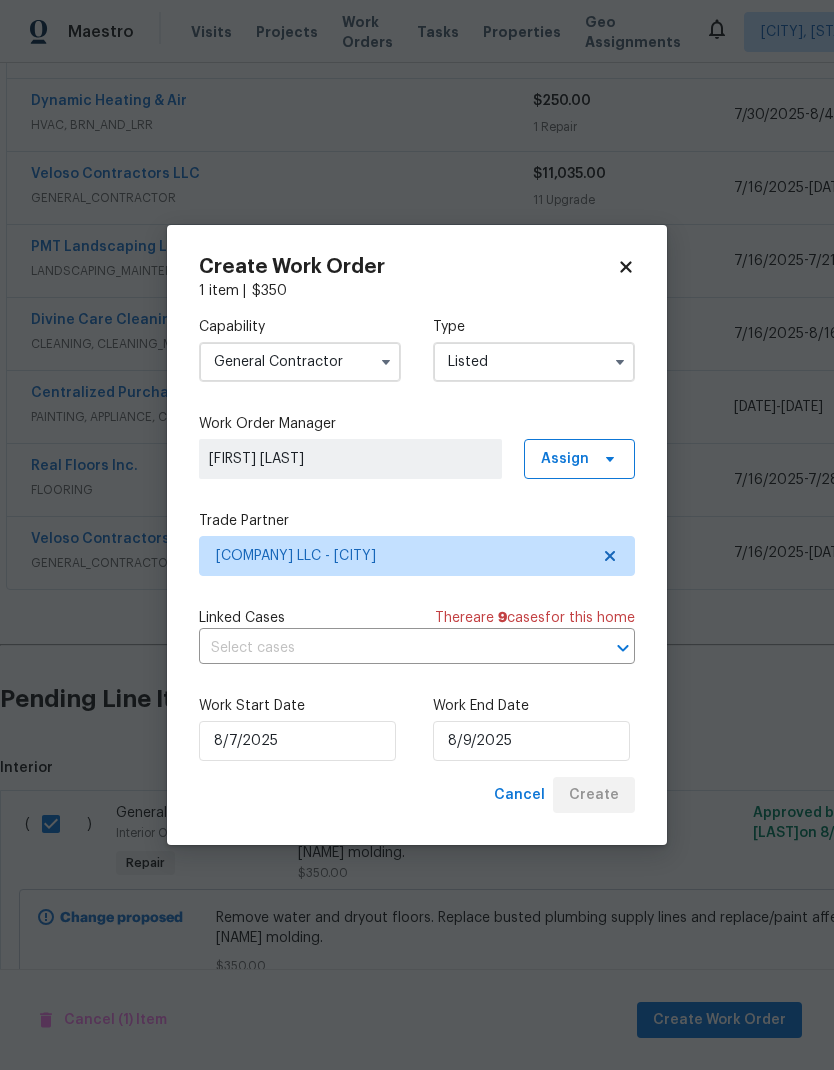 checkbox on "false" 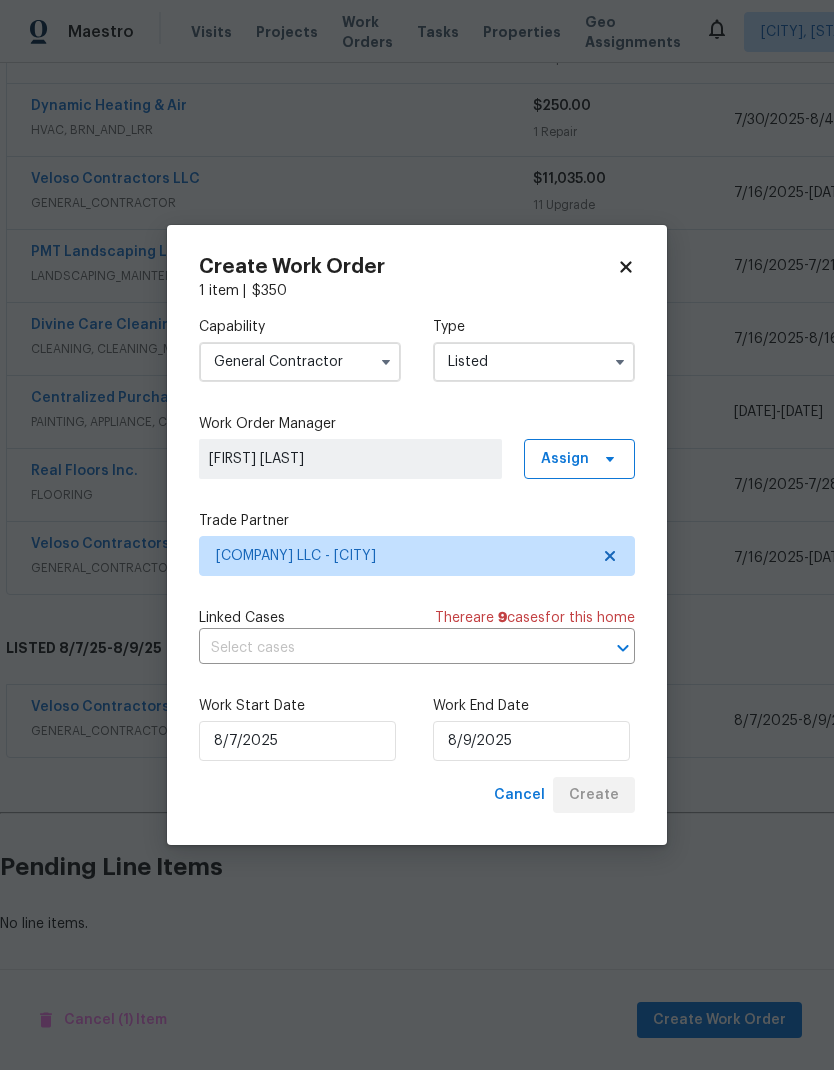 scroll, scrollTop: 355, scrollLeft: 0, axis: vertical 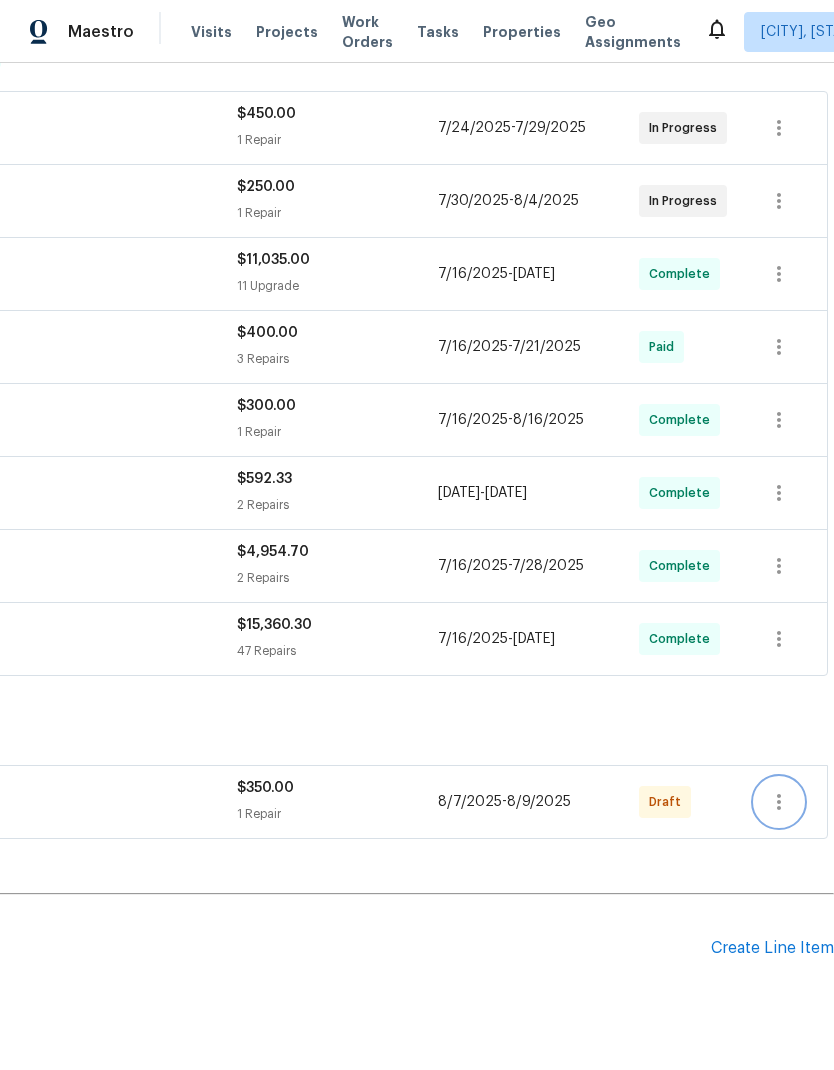 click 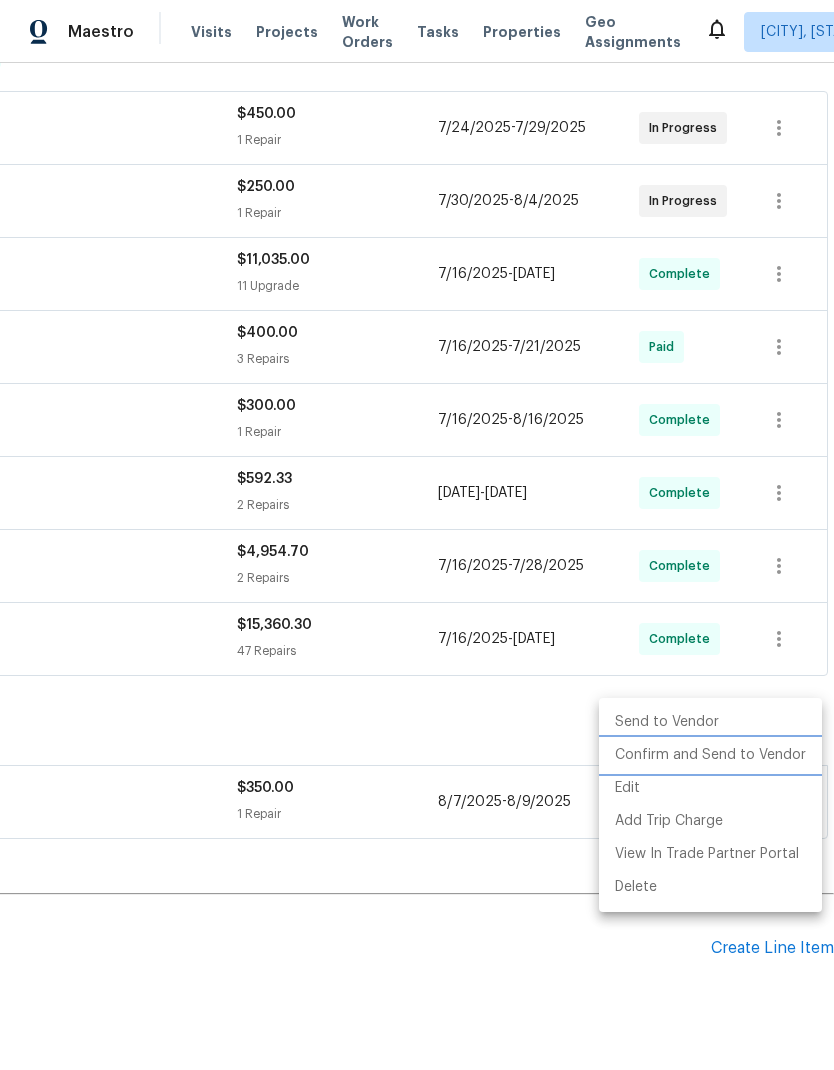click on "Confirm and Send to Vendor" at bounding box center [710, 755] 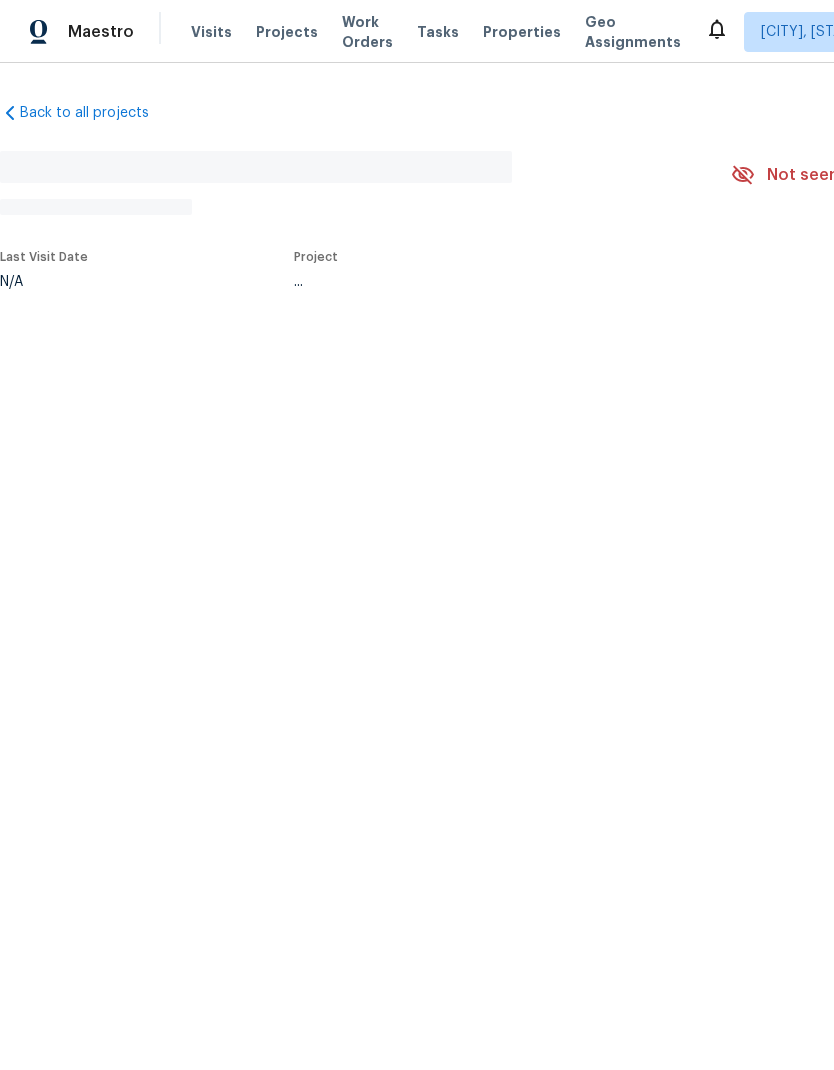 scroll, scrollTop: 0, scrollLeft: 0, axis: both 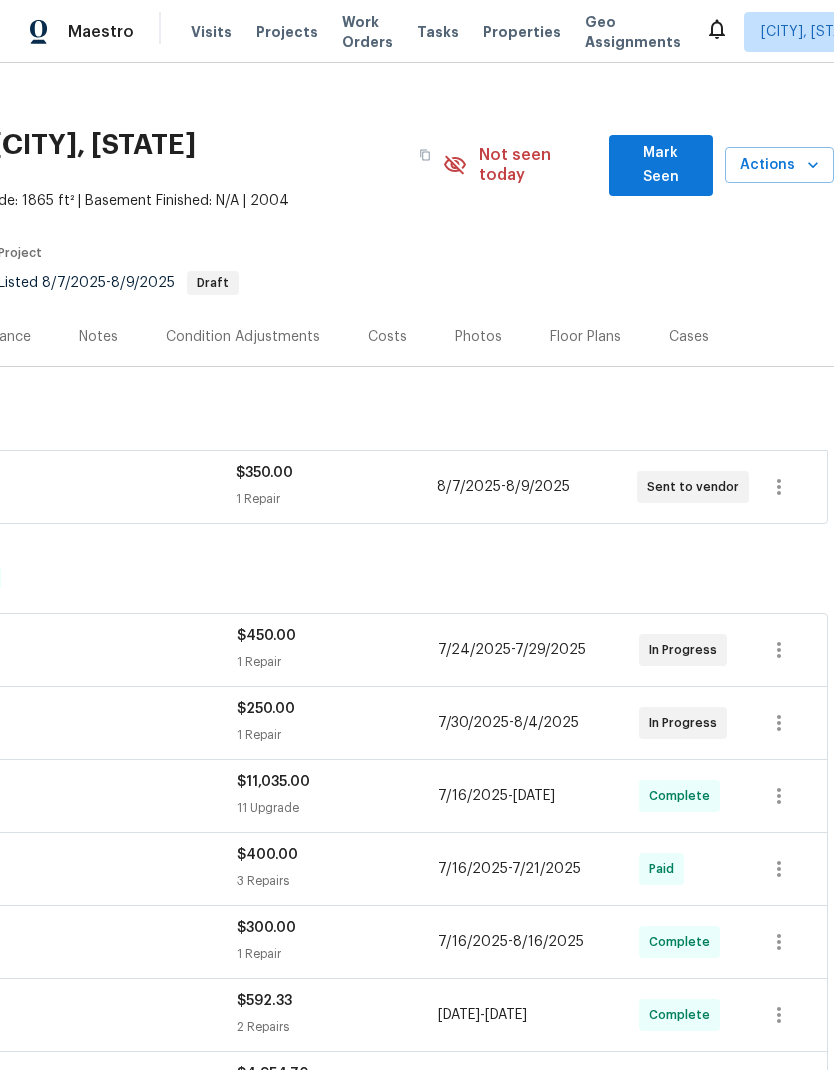 click on "Mark Seen" at bounding box center [661, 165] 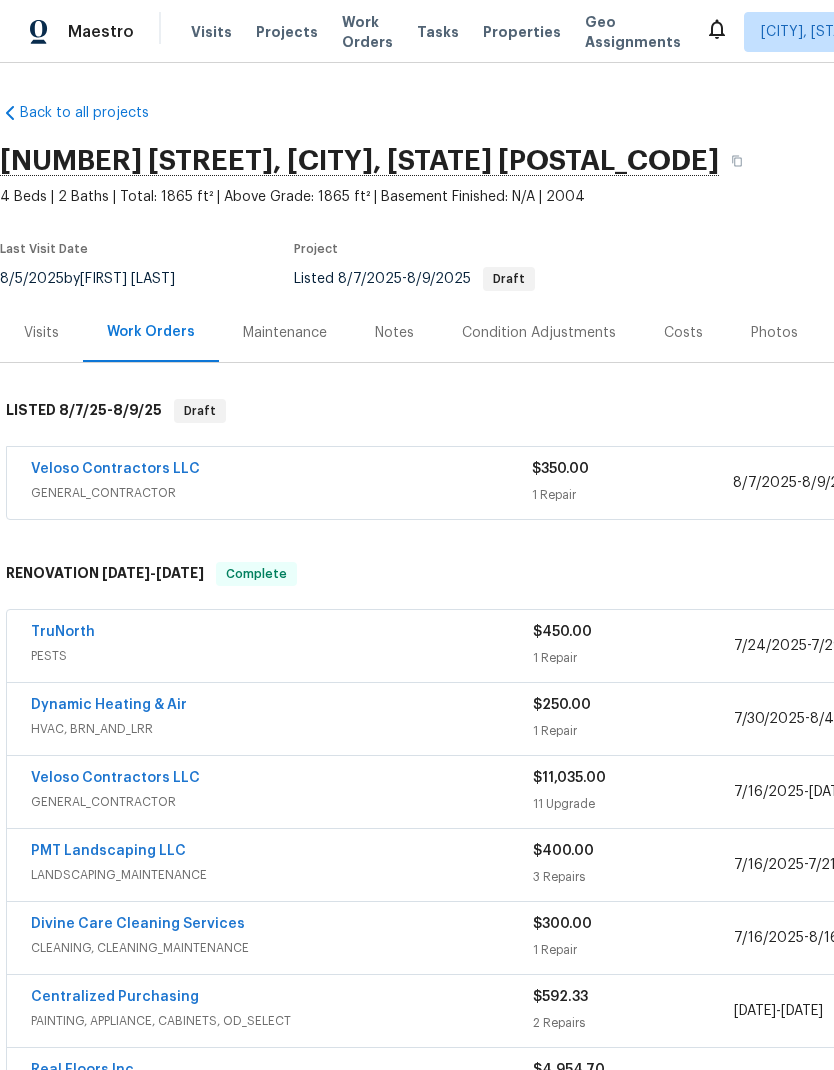 scroll, scrollTop: 0, scrollLeft: 0, axis: both 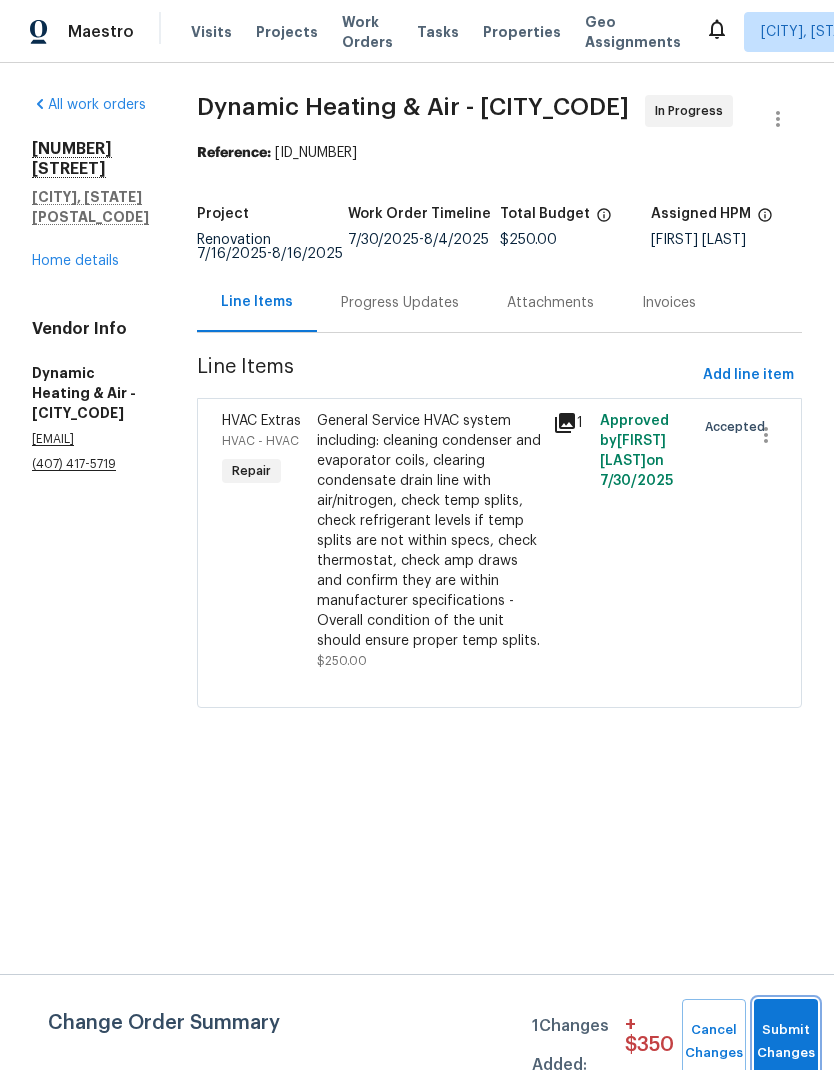 click on "Submit Changes" at bounding box center (786, 1042) 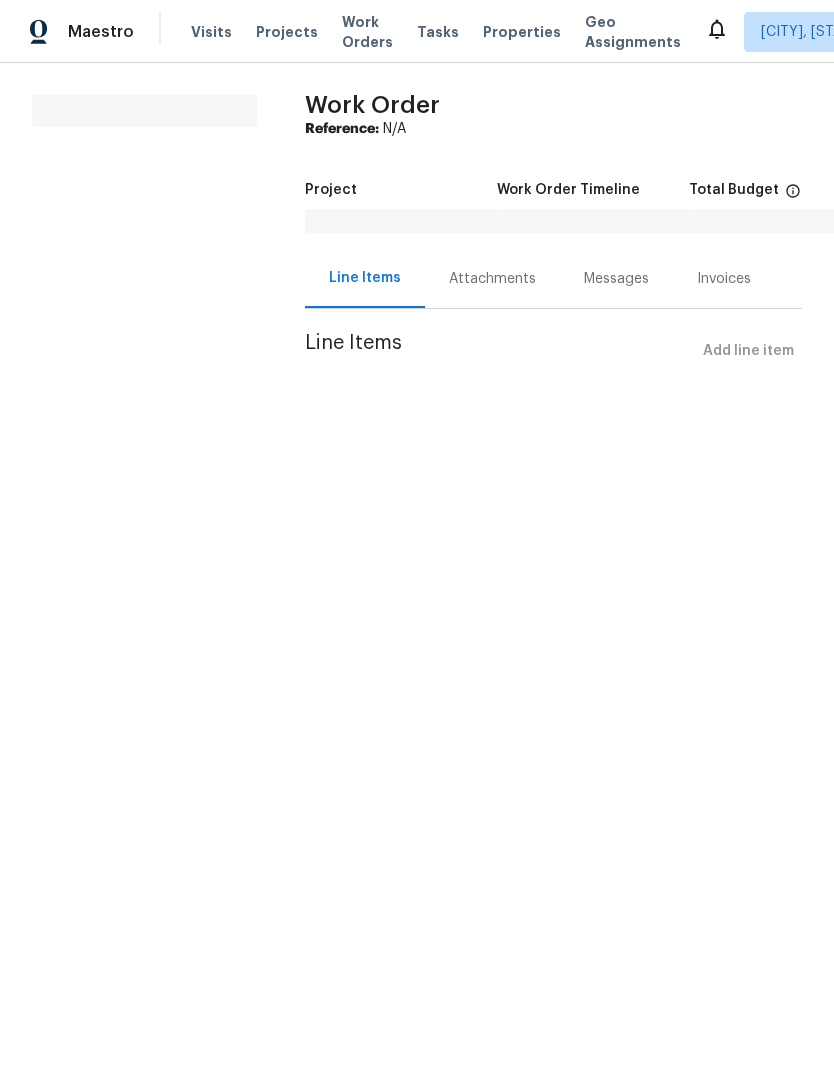 scroll, scrollTop: 0, scrollLeft: 0, axis: both 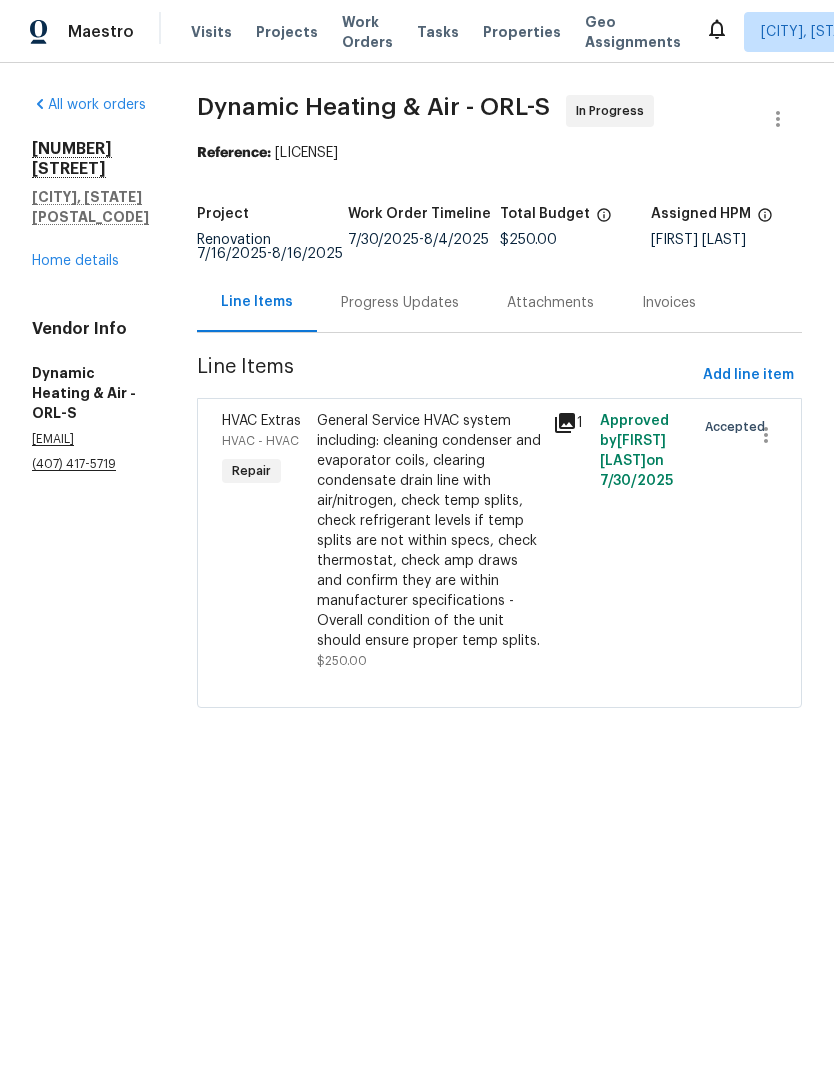 click on "Home details" at bounding box center [75, 261] 